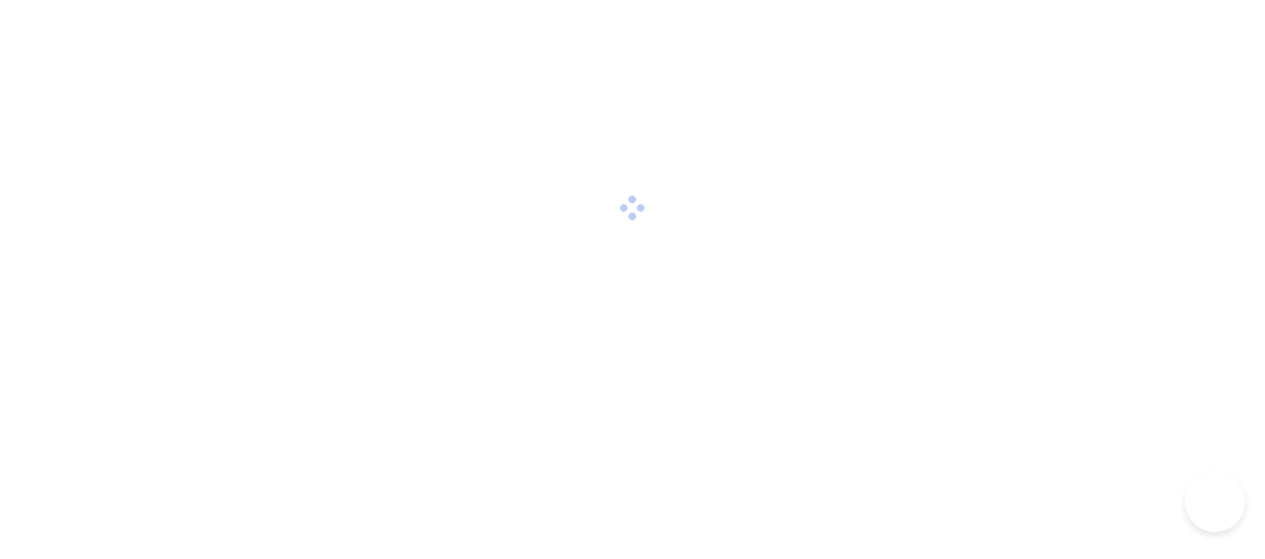 scroll, scrollTop: 0, scrollLeft: 0, axis: both 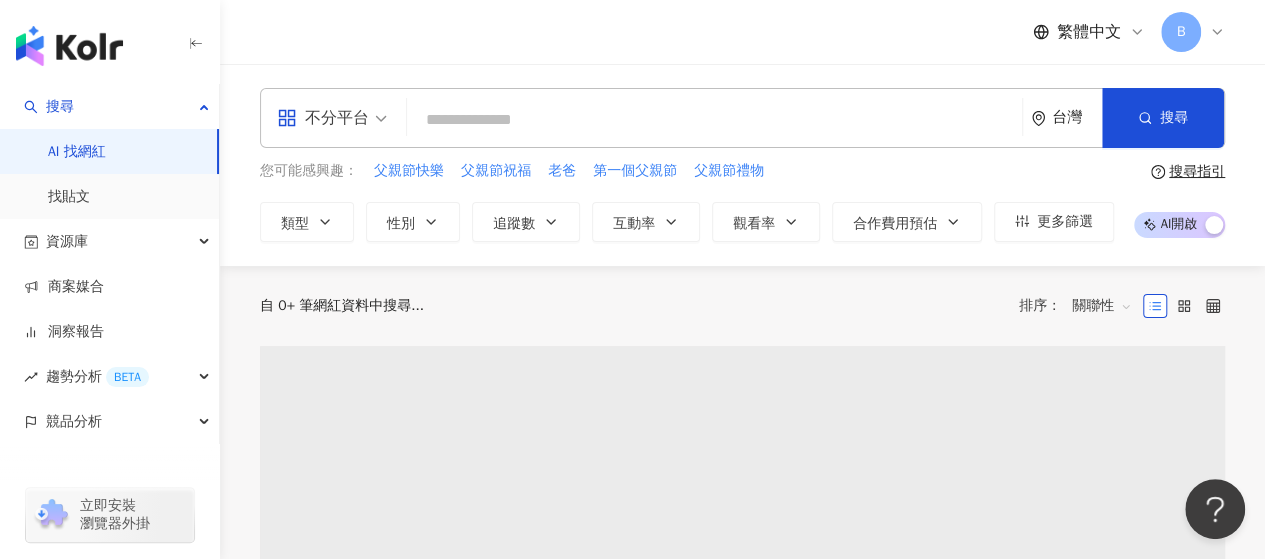 click at bounding box center (714, 120) 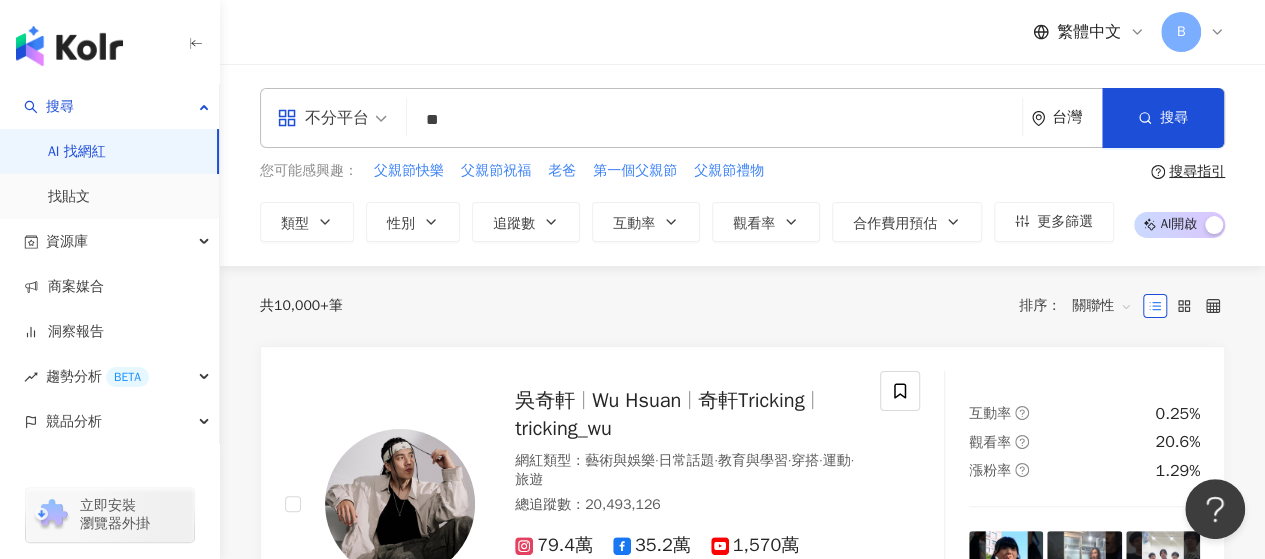 type on "**" 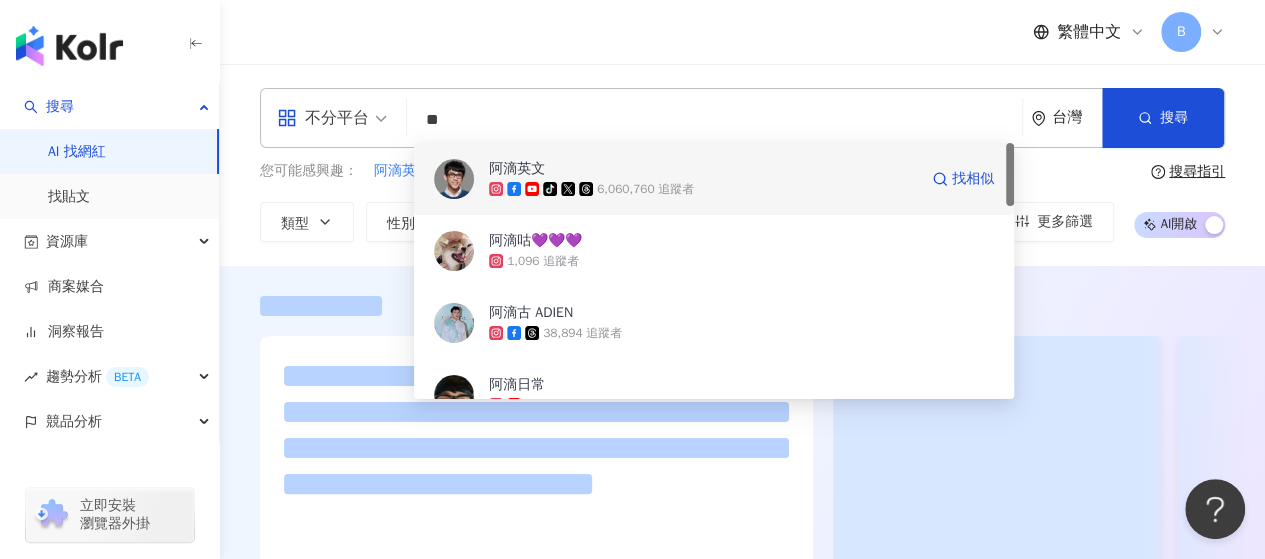 click on "阿滴英文" at bounding box center (517, 169) 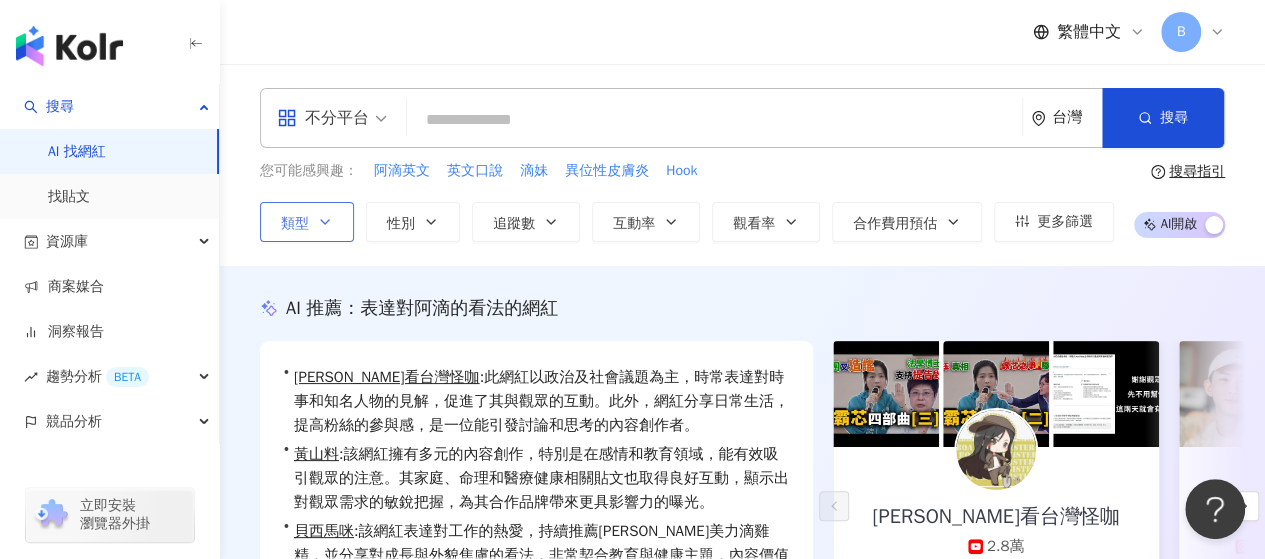 click on "類型" at bounding box center [307, 222] 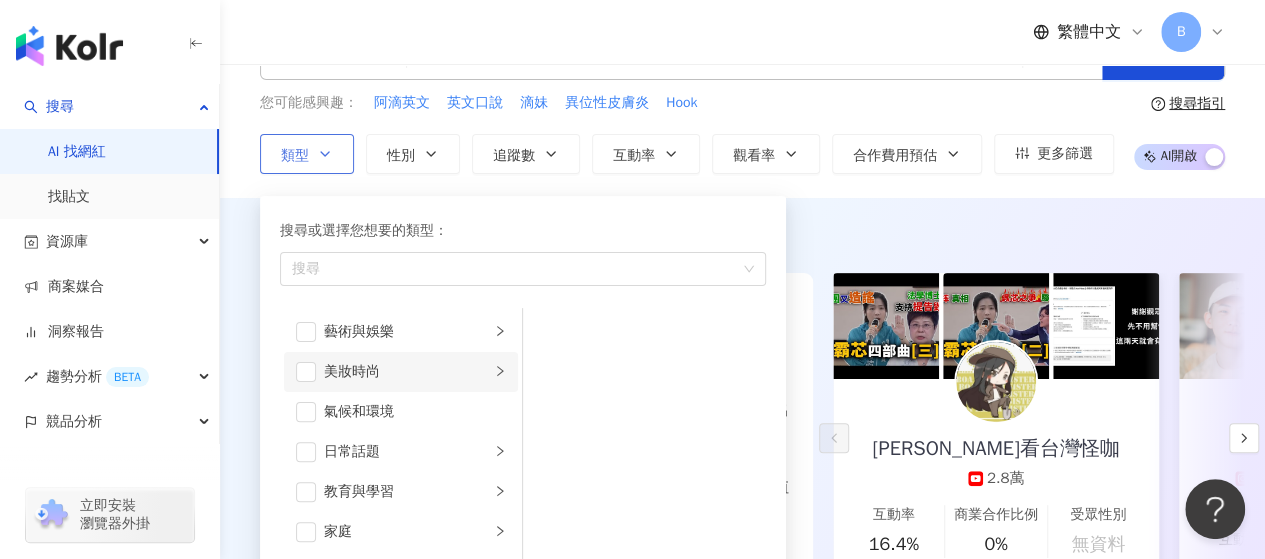 scroll, scrollTop: 100, scrollLeft: 0, axis: vertical 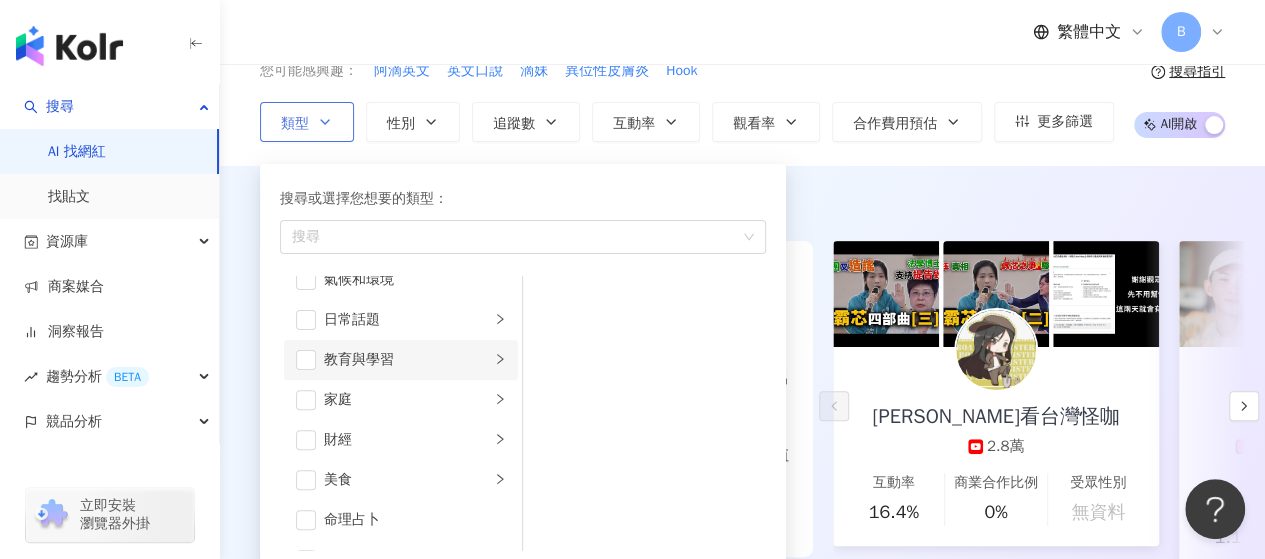 click on "教育與學習" at bounding box center [401, 360] 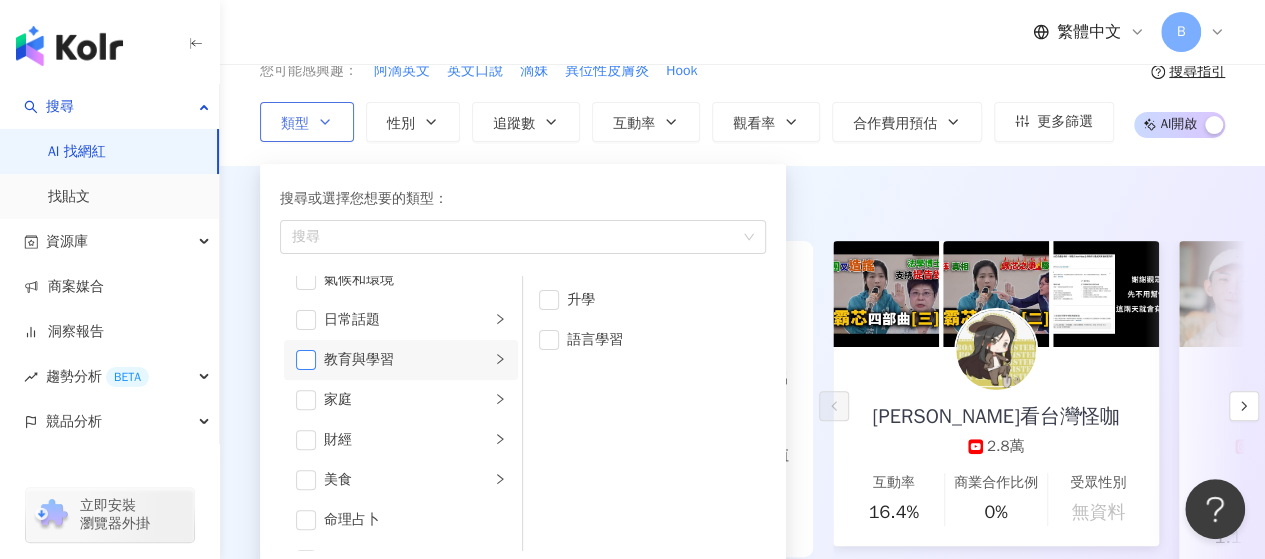 click at bounding box center [306, 360] 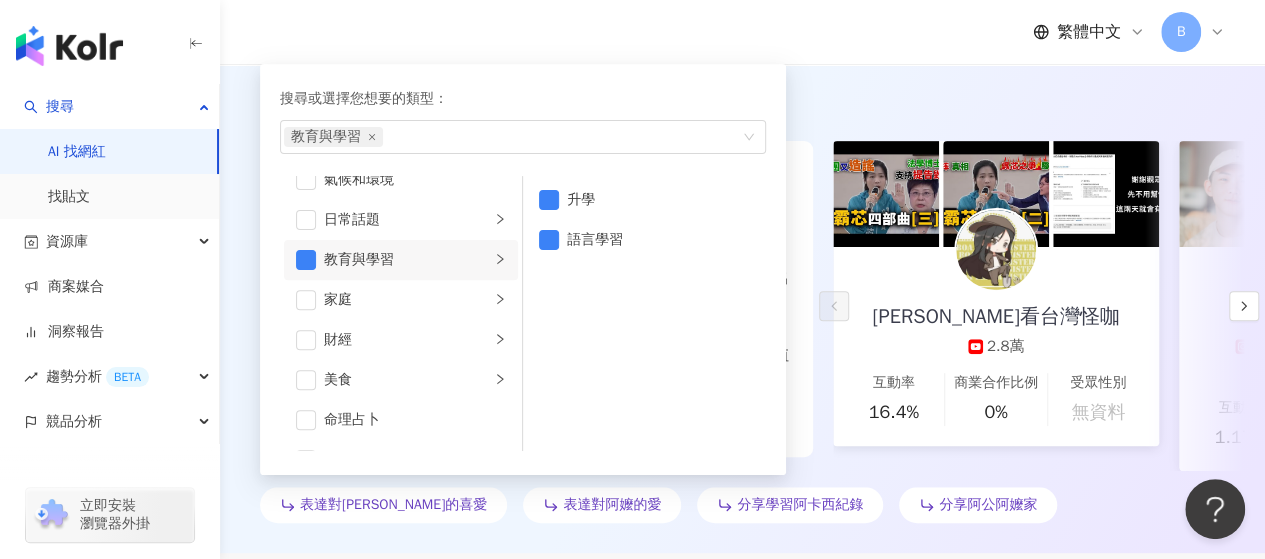 scroll, scrollTop: 0, scrollLeft: 0, axis: both 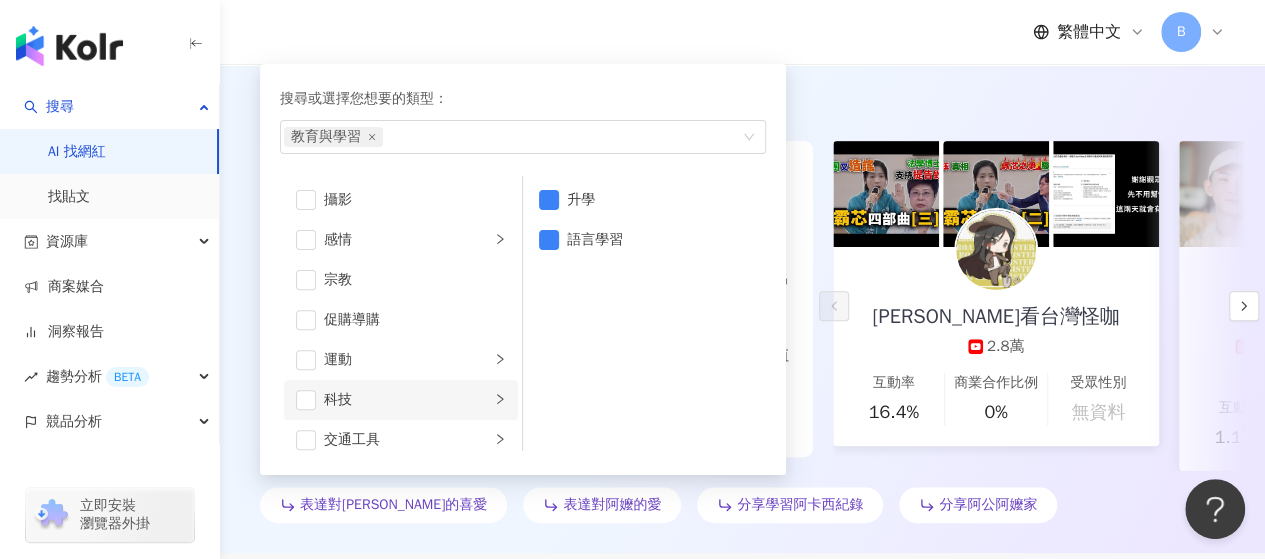 click on "科技" at bounding box center [407, 400] 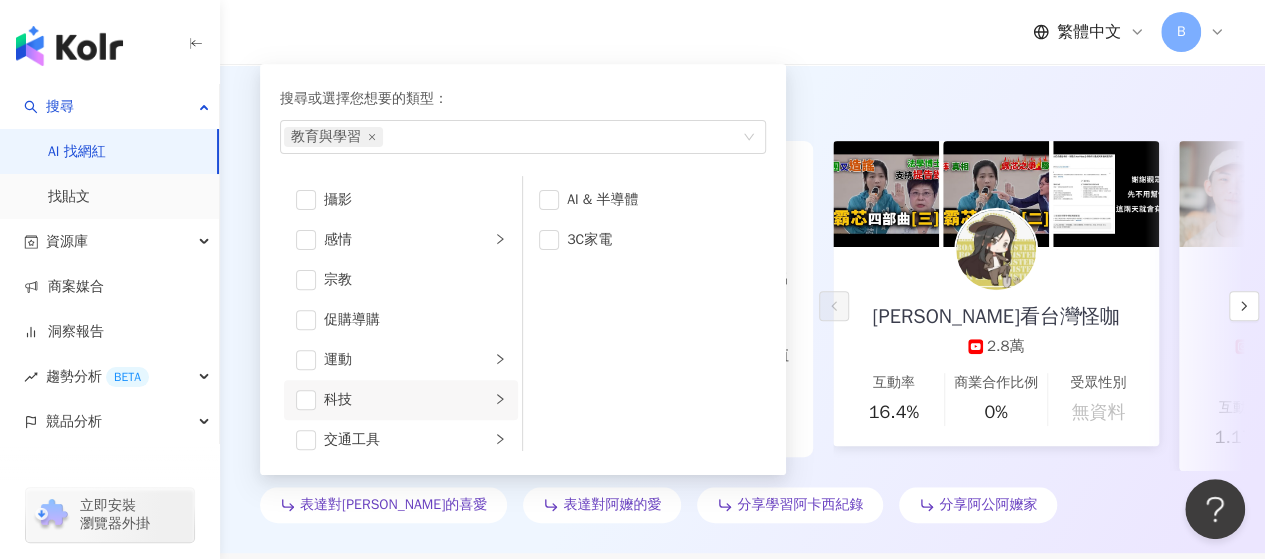click on "科技" at bounding box center (407, 400) 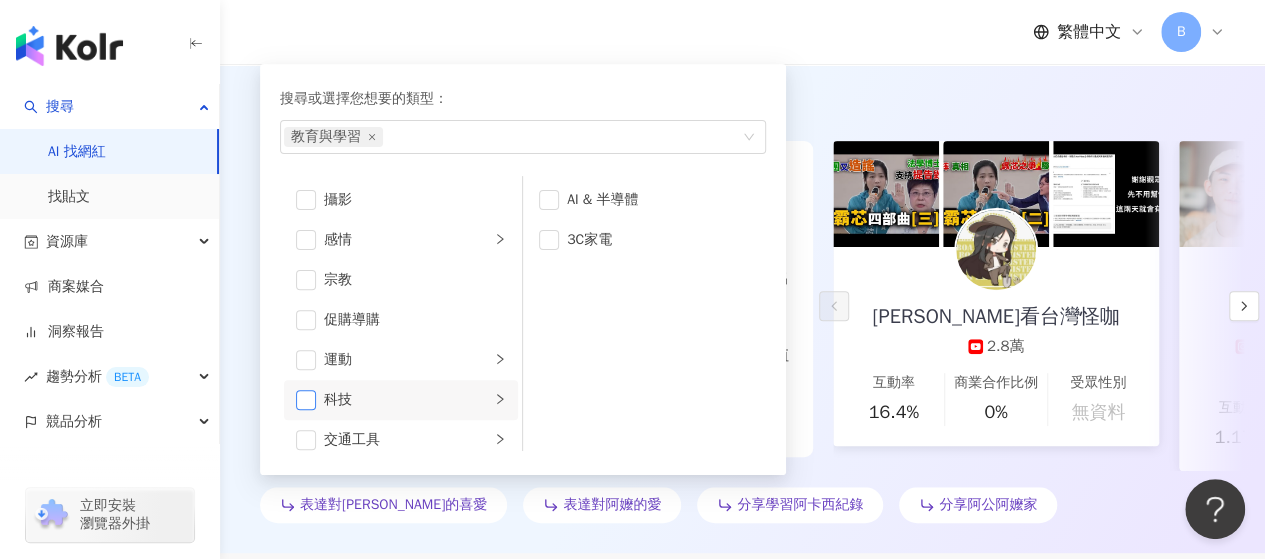 click at bounding box center (306, 400) 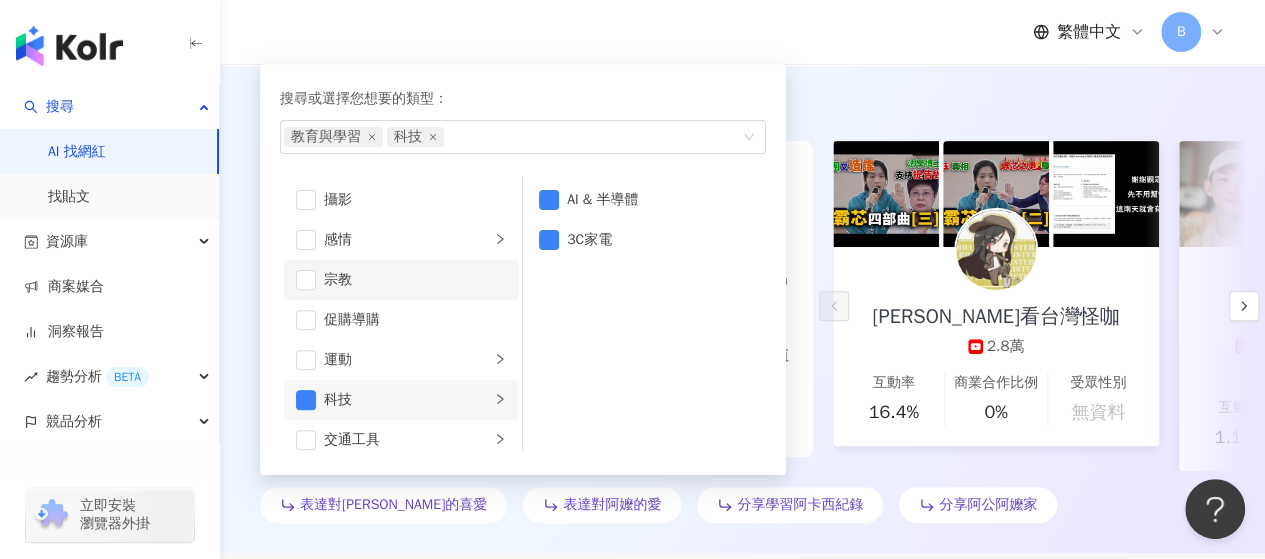 scroll, scrollTop: 692, scrollLeft: 0, axis: vertical 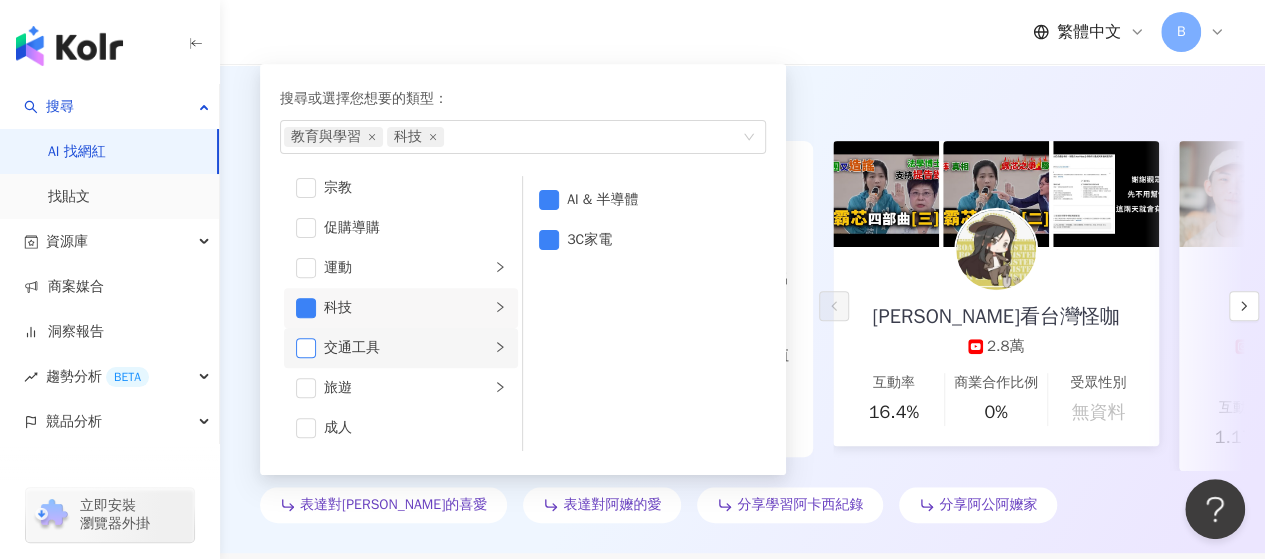 click at bounding box center (306, 348) 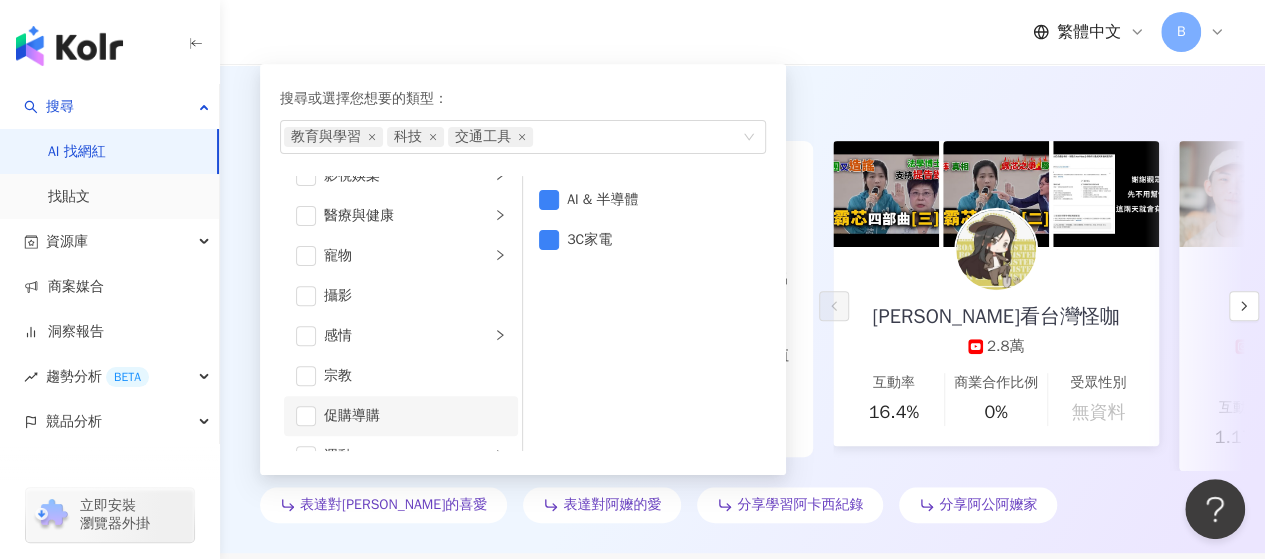 scroll, scrollTop: 292, scrollLeft: 0, axis: vertical 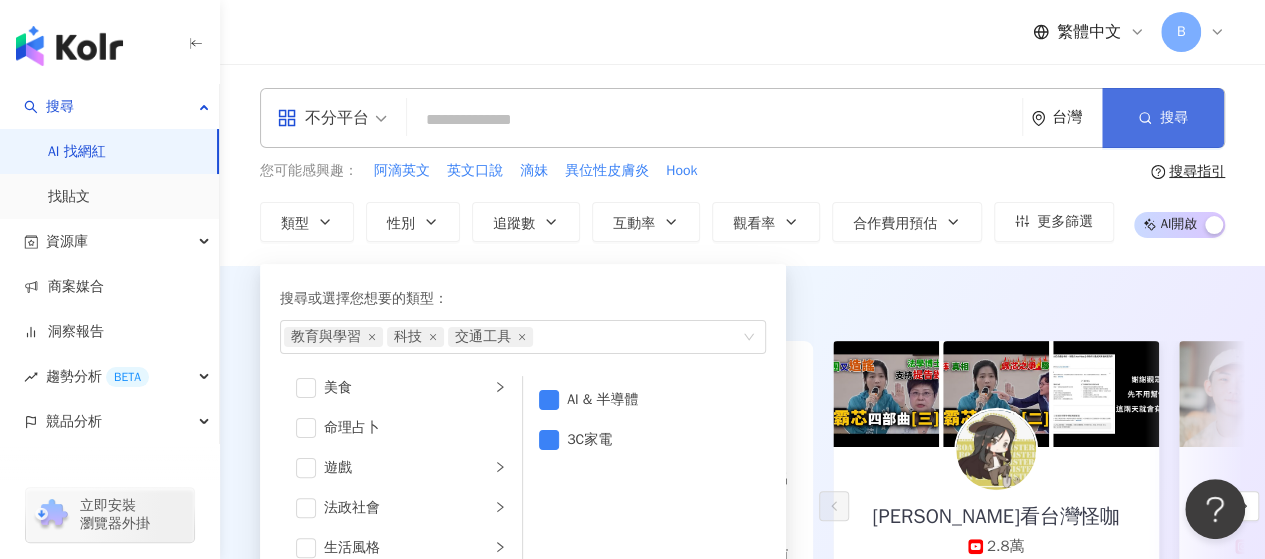 click on "搜尋" at bounding box center [1163, 118] 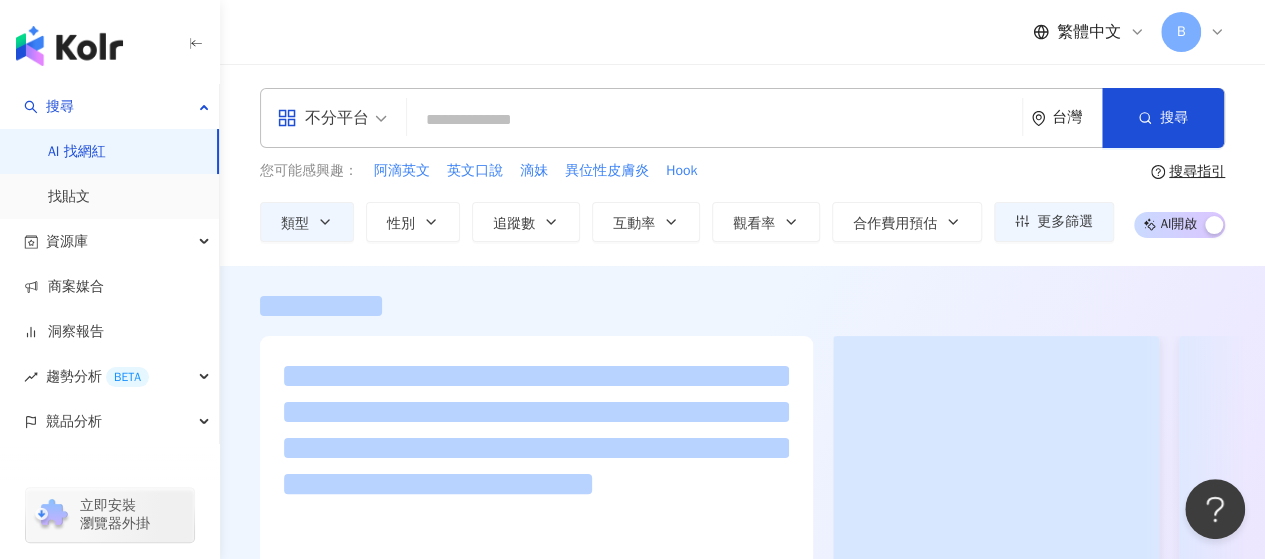 click on "不分平台" at bounding box center (323, 118) 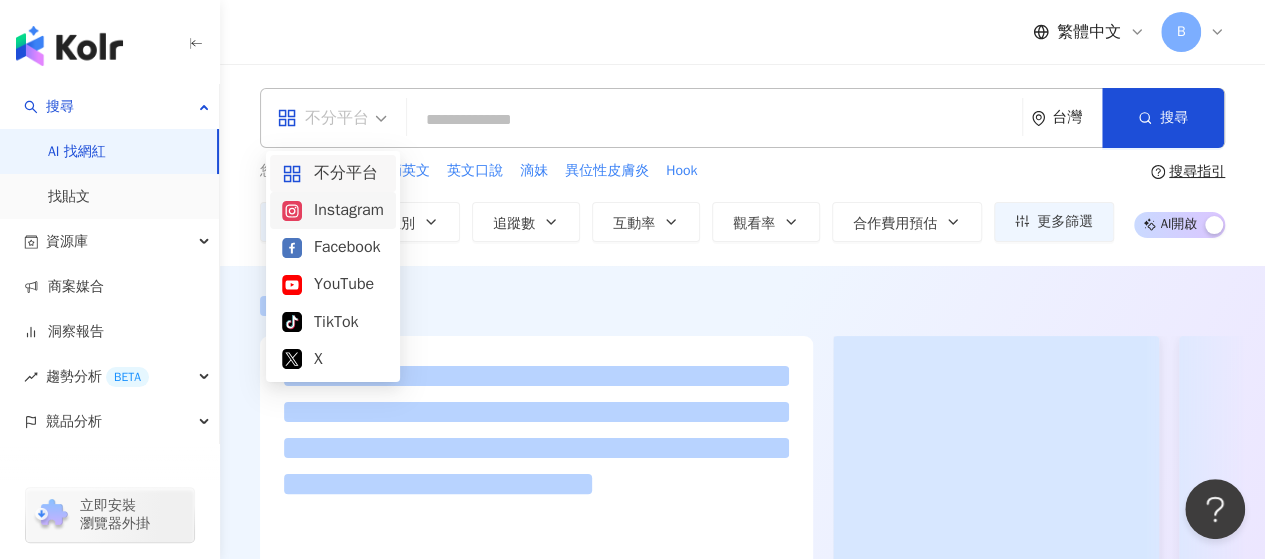 click on "Instagram" at bounding box center (333, 210) 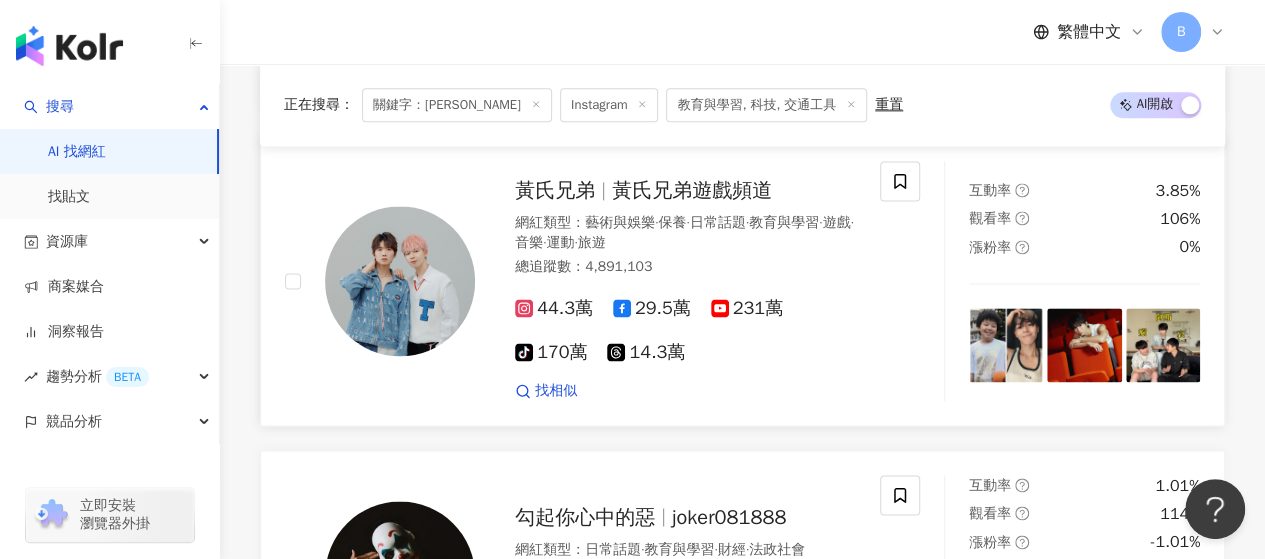scroll, scrollTop: 1300, scrollLeft: 0, axis: vertical 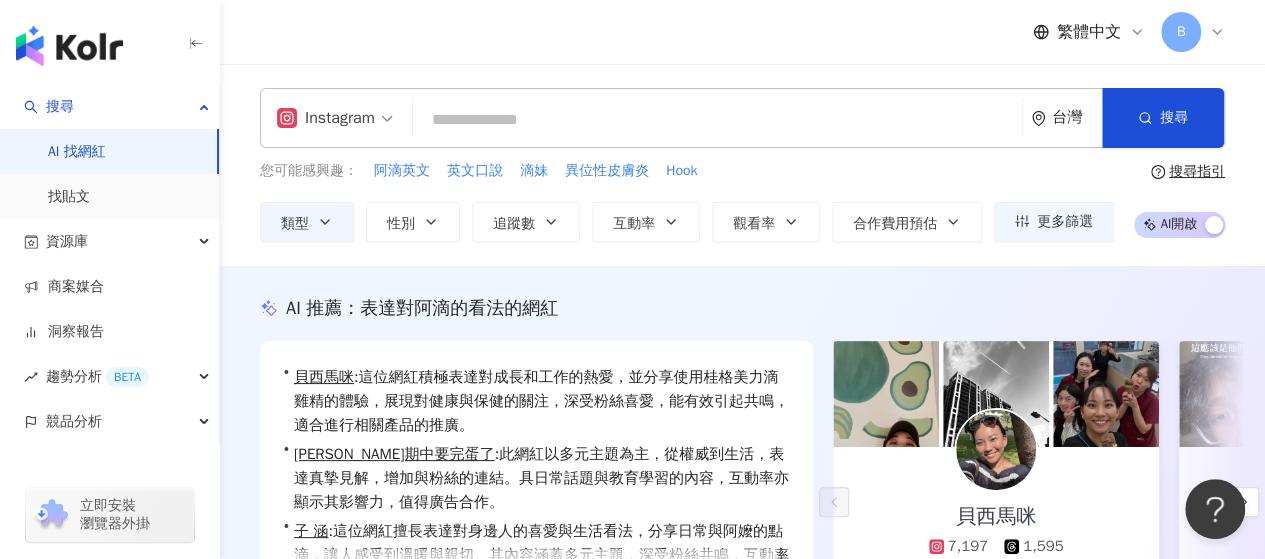 click at bounding box center (717, 120) 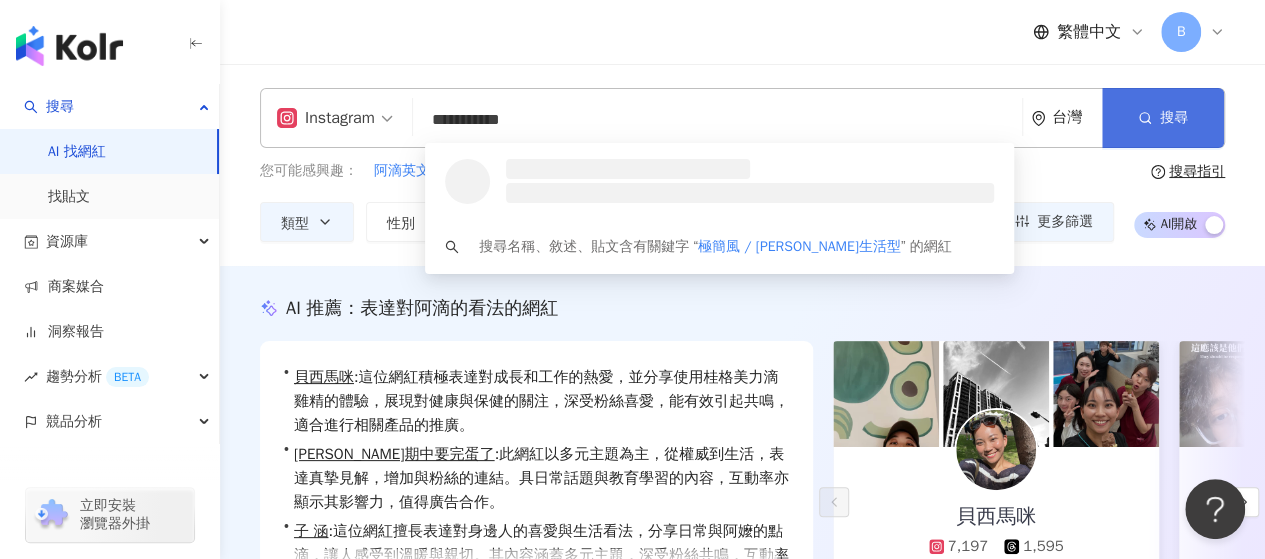 type on "**********" 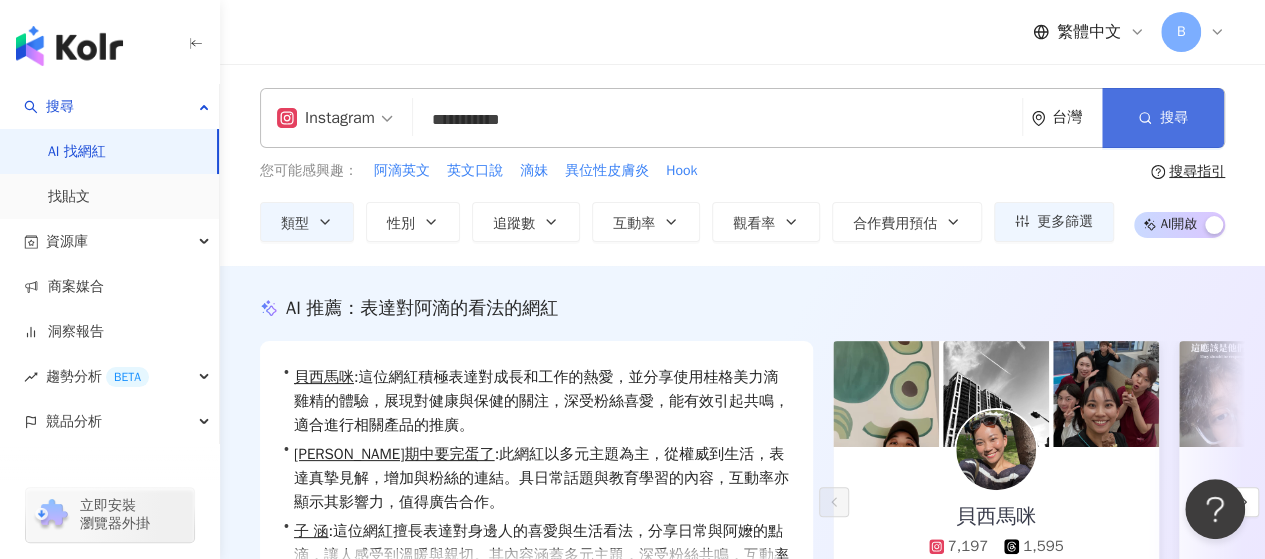 click on "搜尋" at bounding box center (1163, 118) 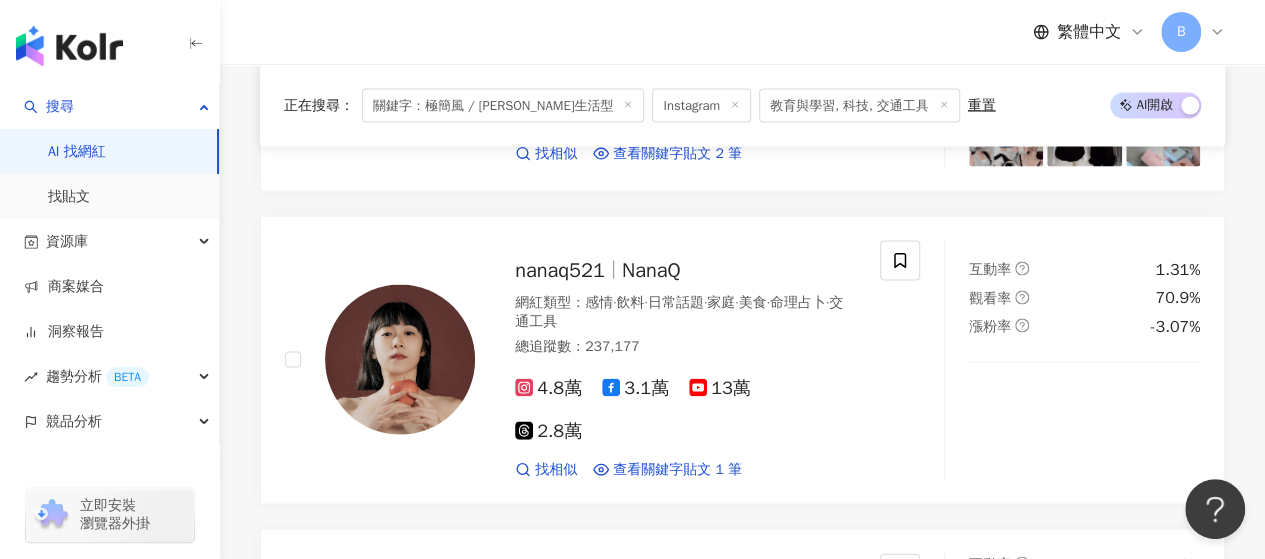 scroll, scrollTop: 1800, scrollLeft: 0, axis: vertical 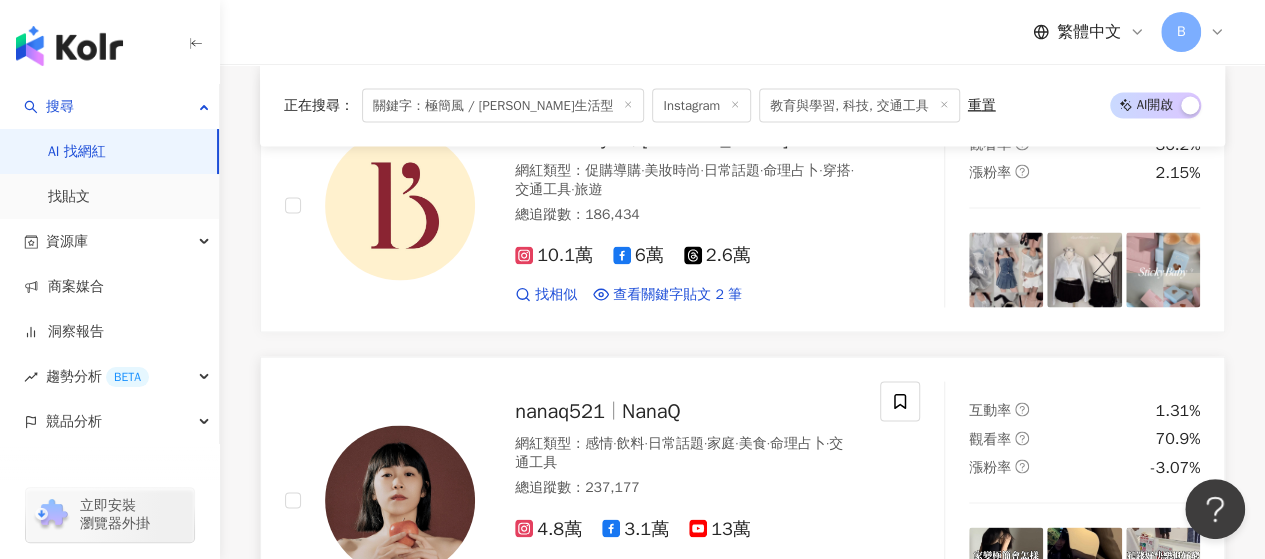 click on "NanaQ" at bounding box center (651, 410) 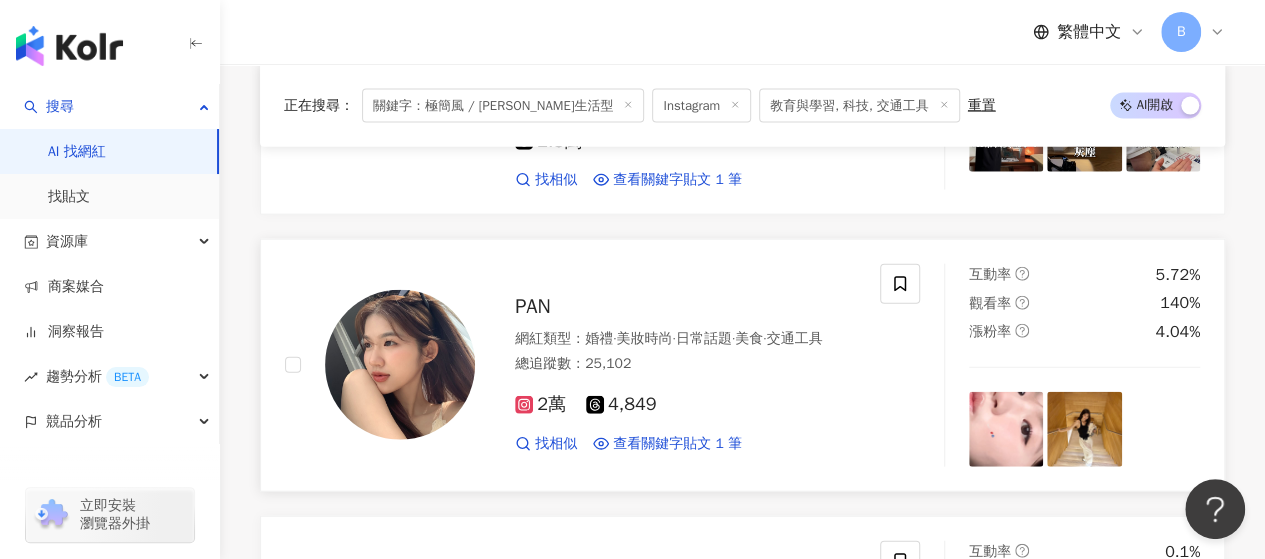 scroll, scrollTop: 2200, scrollLeft: 0, axis: vertical 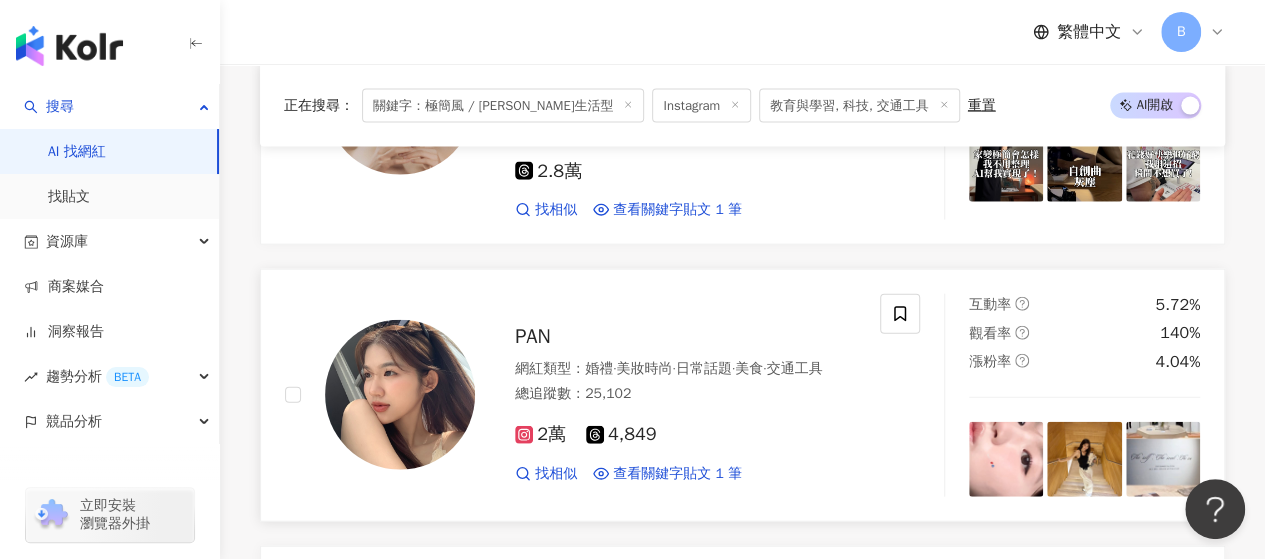 click on "PAN" at bounding box center (533, 336) 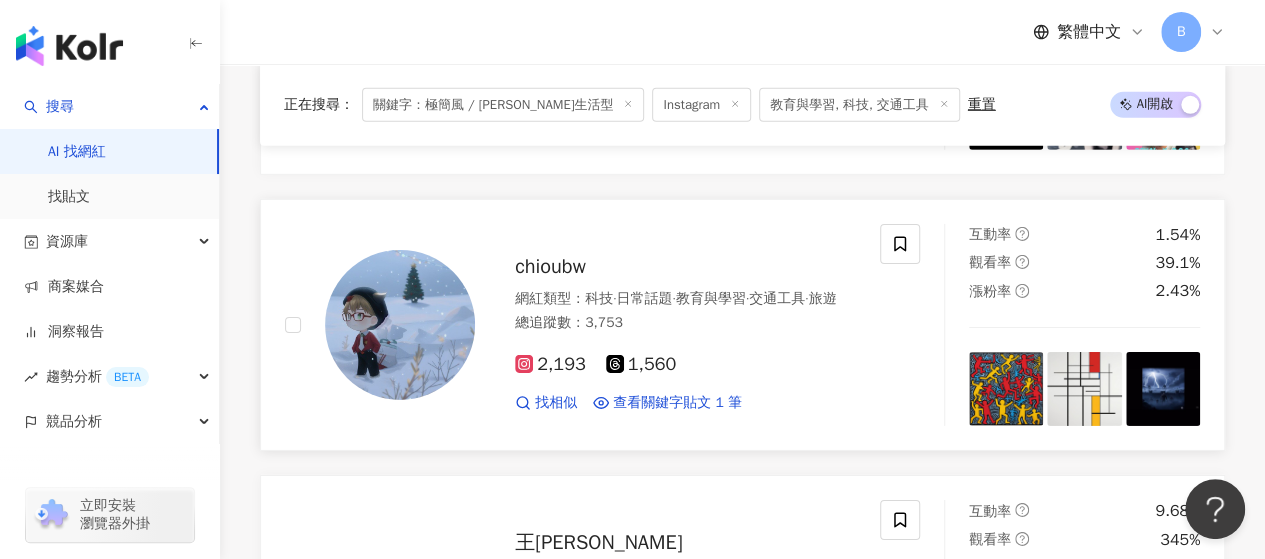 scroll, scrollTop: 3400, scrollLeft: 0, axis: vertical 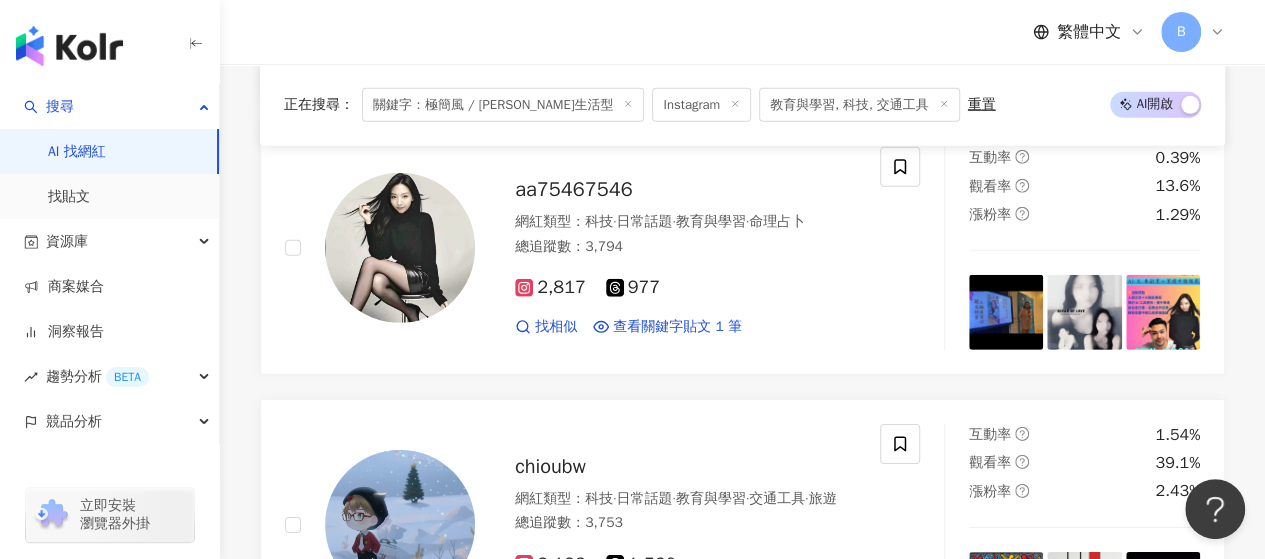 click 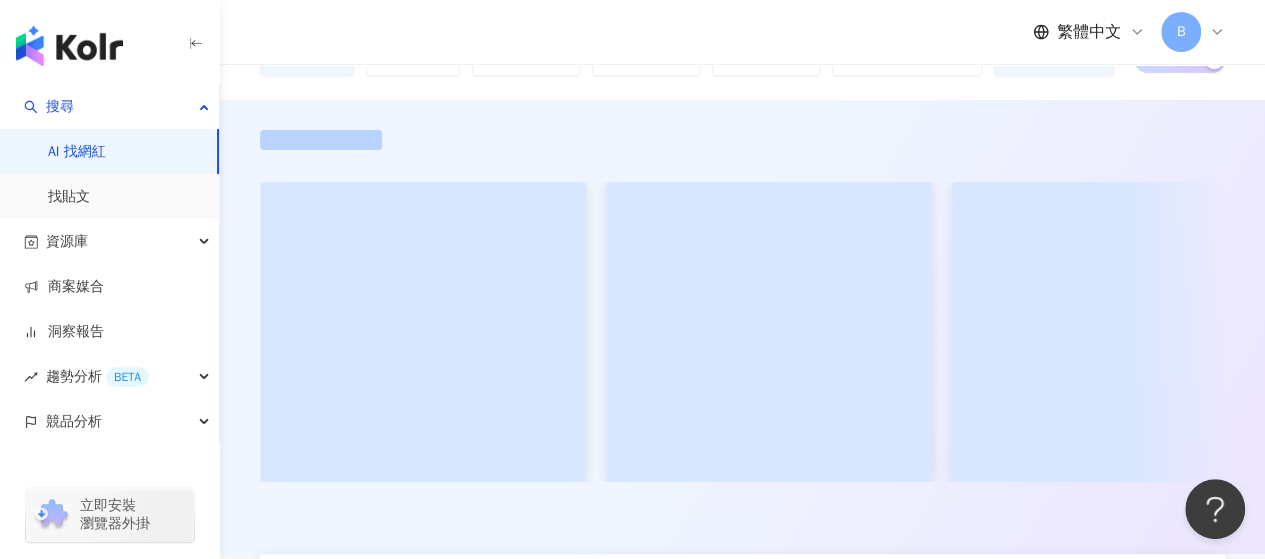 scroll, scrollTop: 0, scrollLeft: 0, axis: both 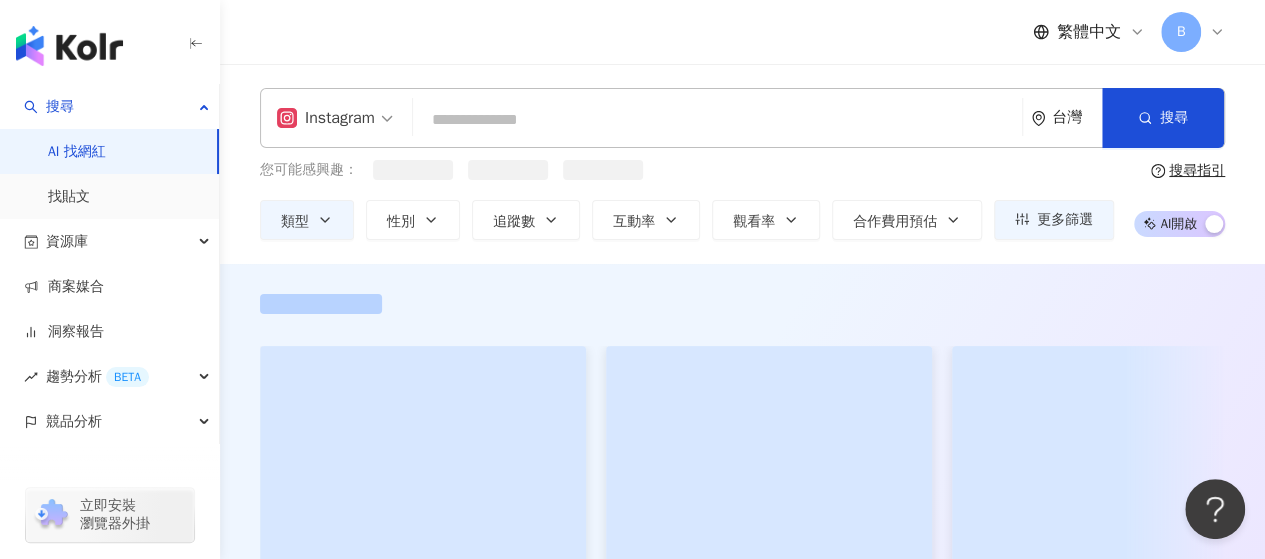 click at bounding box center [717, 120] 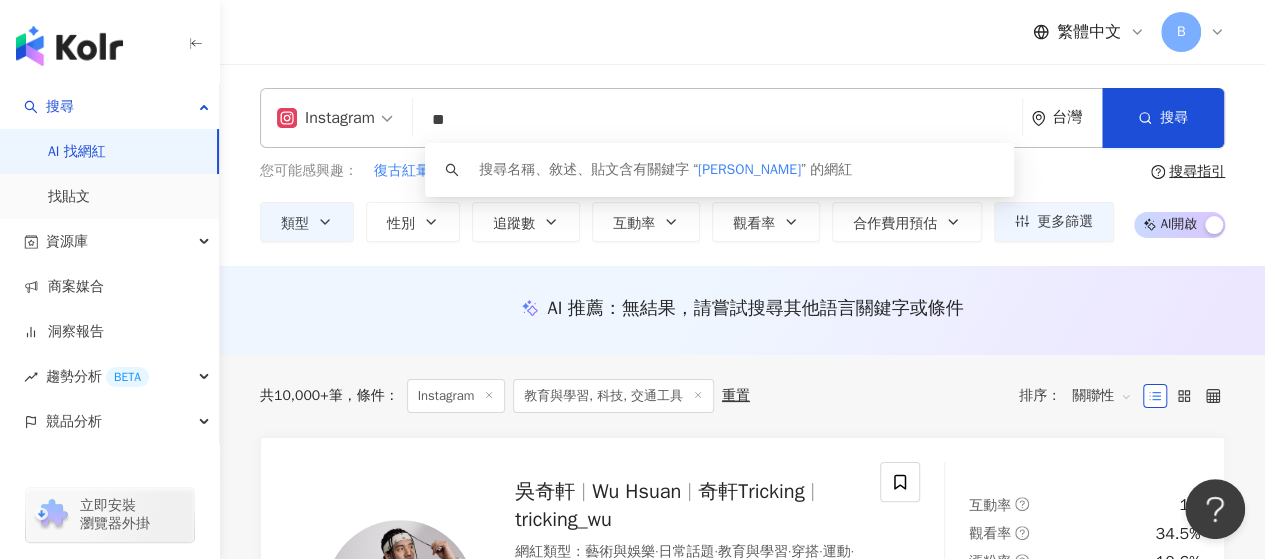type on "**" 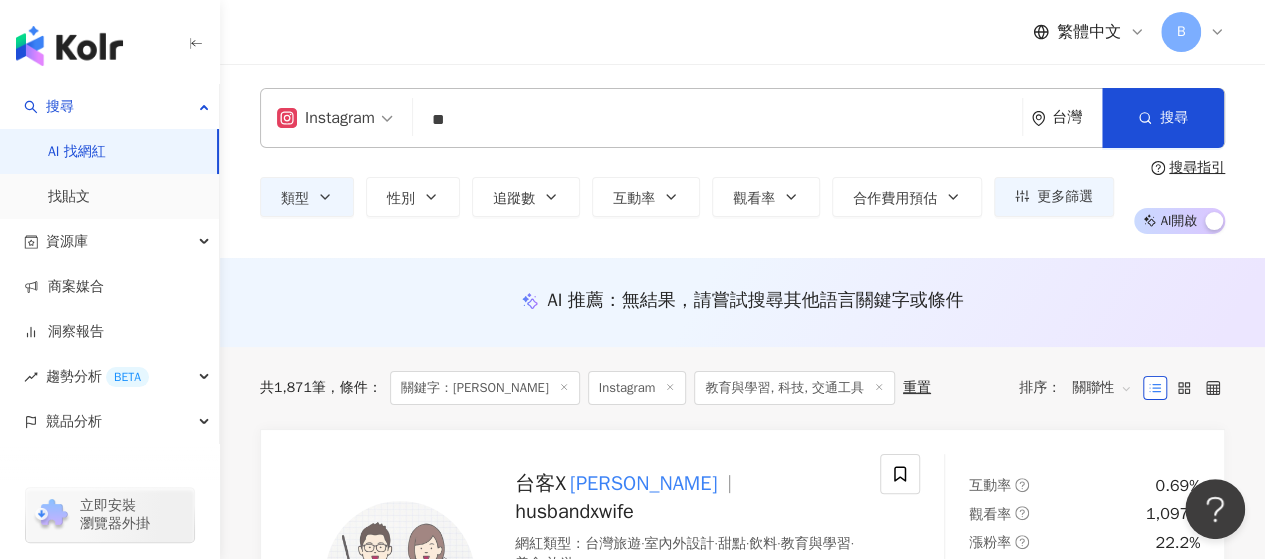 click on "繁體中文 B" at bounding box center (742, 32) 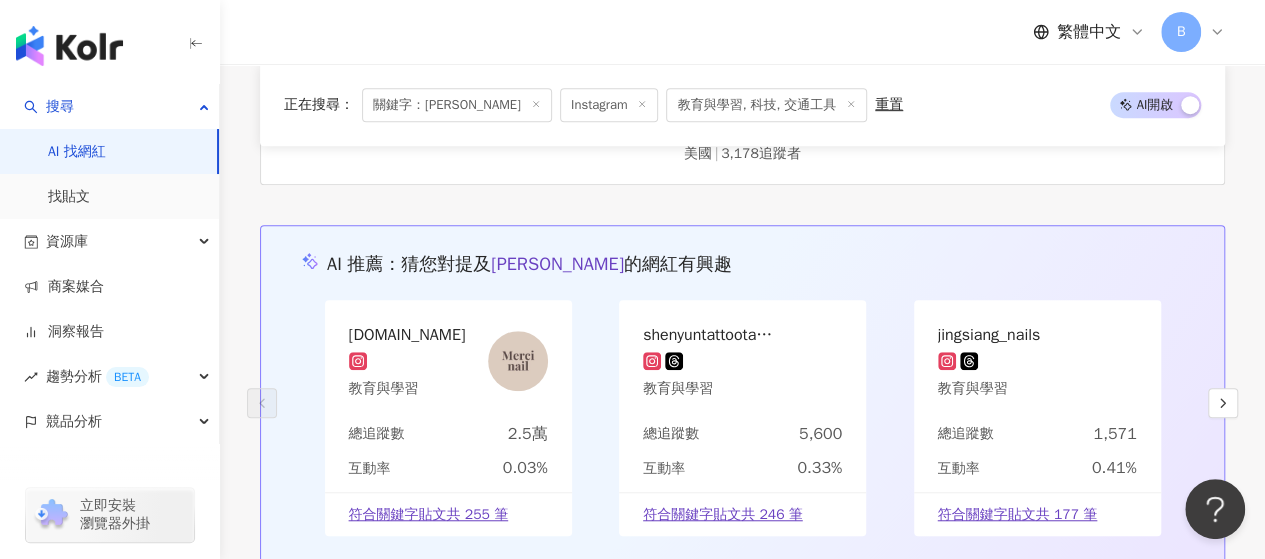scroll, scrollTop: 3900, scrollLeft: 0, axis: vertical 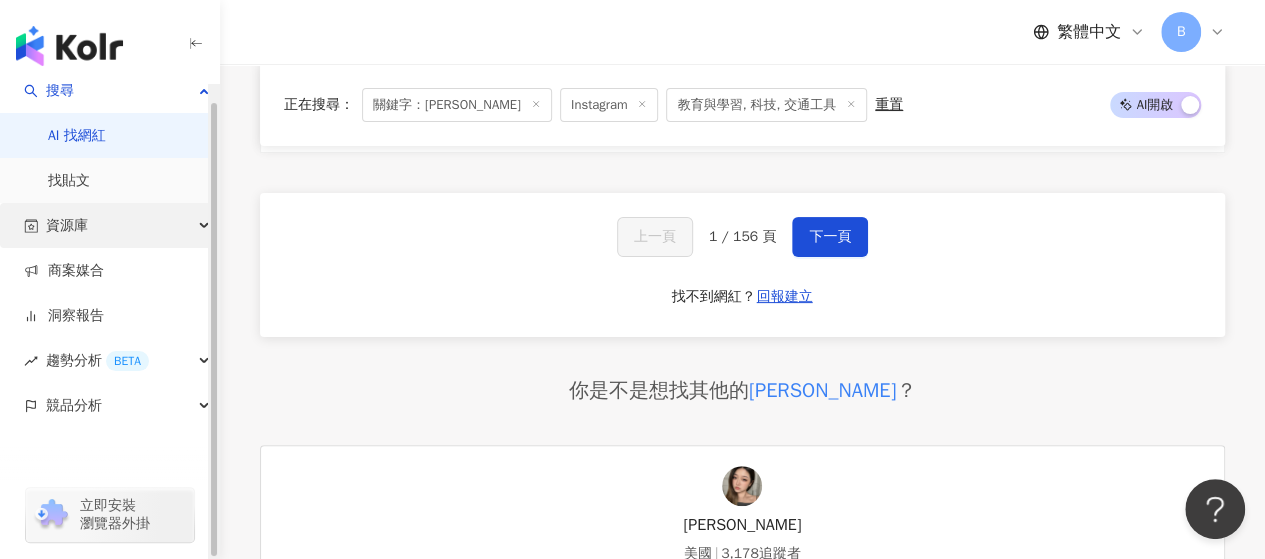 click on "資源庫" at bounding box center (109, 225) 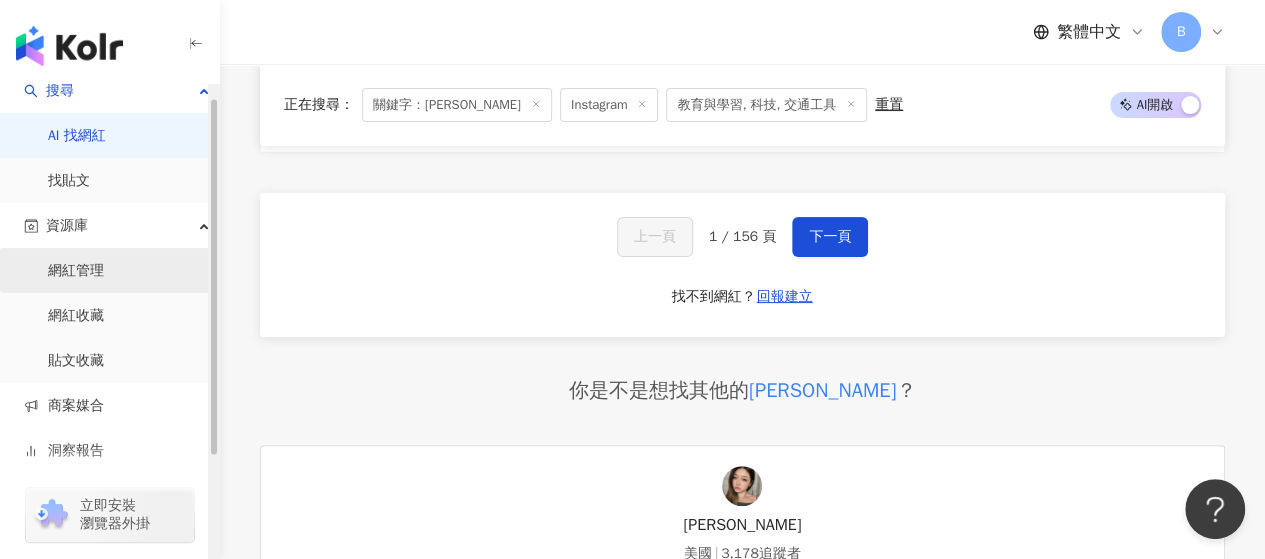 click on "網紅管理" at bounding box center [76, 271] 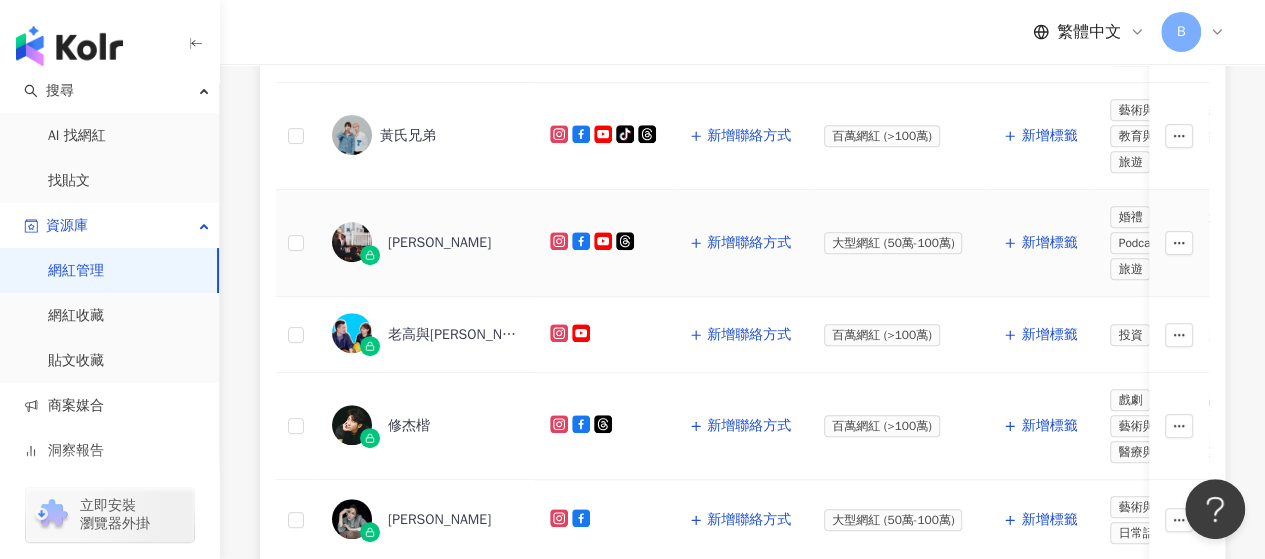 scroll, scrollTop: 800, scrollLeft: 0, axis: vertical 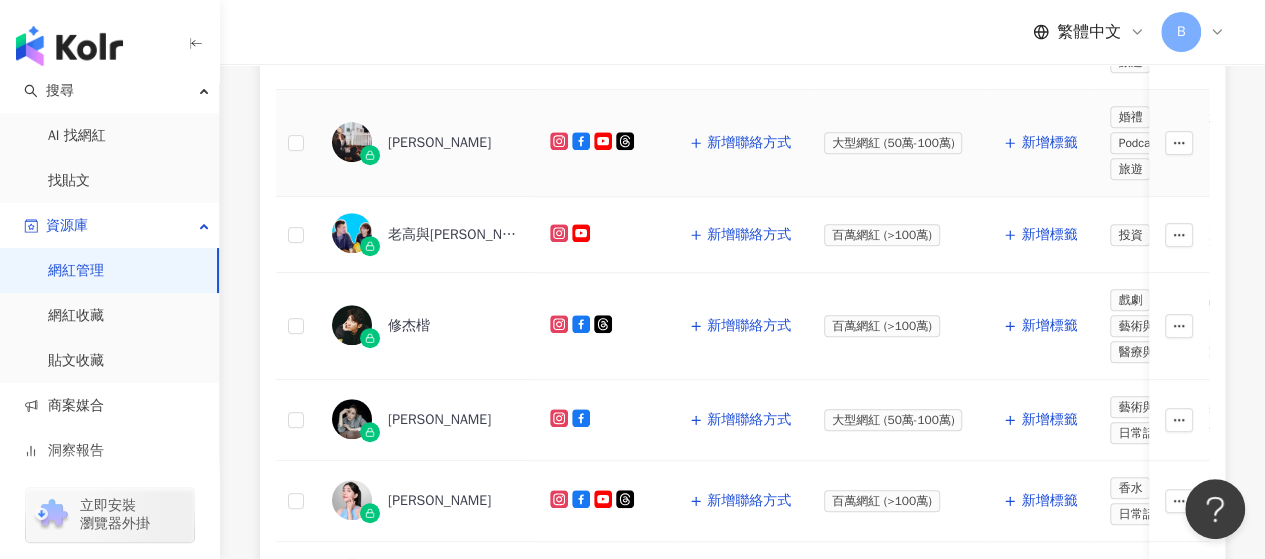 click on "Ivy Chao" at bounding box center (439, 143) 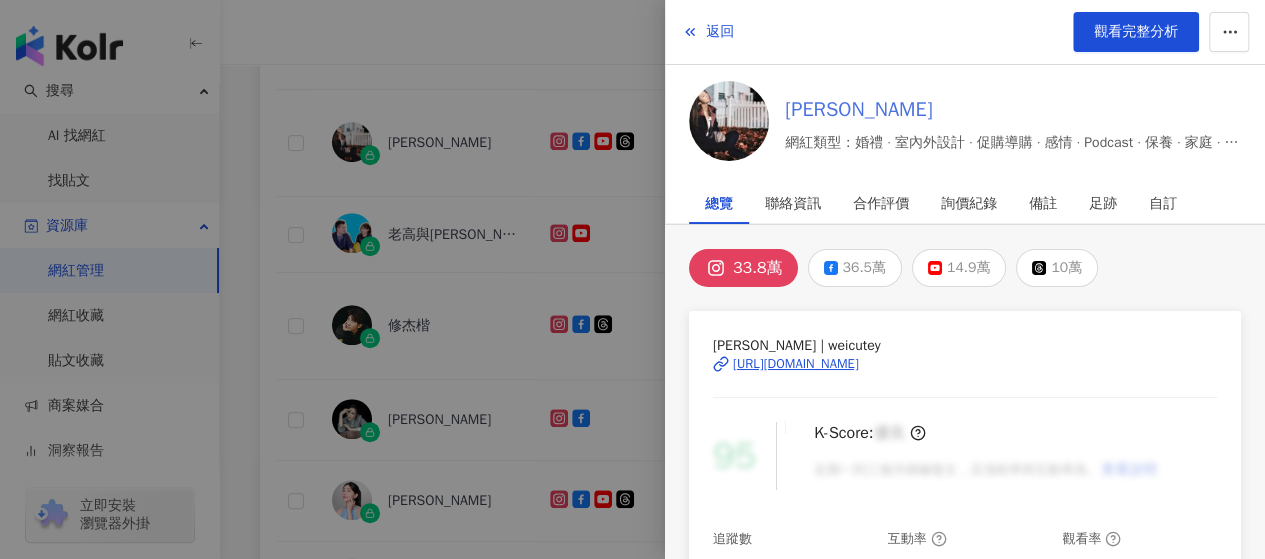 click on "Ivy Chao" at bounding box center (1013, 110) 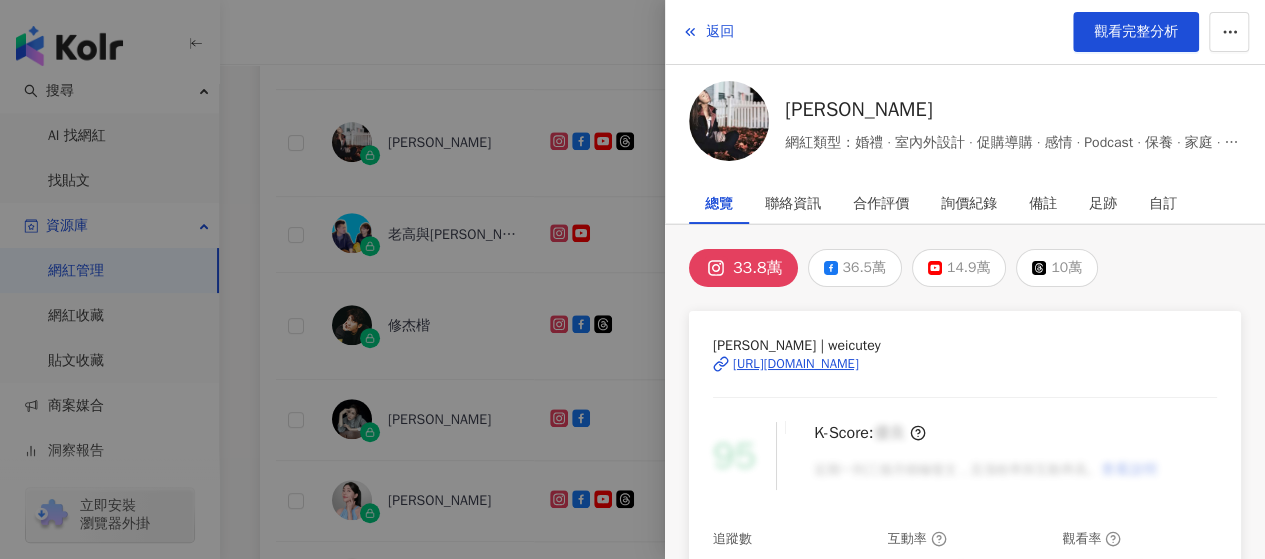 click at bounding box center [632, 279] 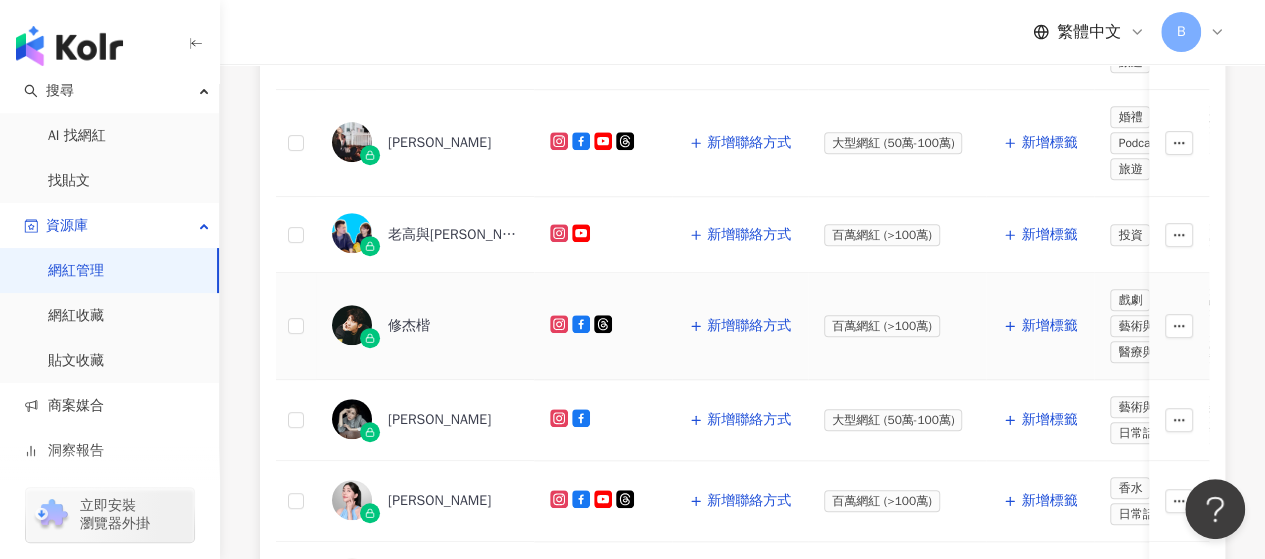 click on "修杰楷" at bounding box center [409, 326] 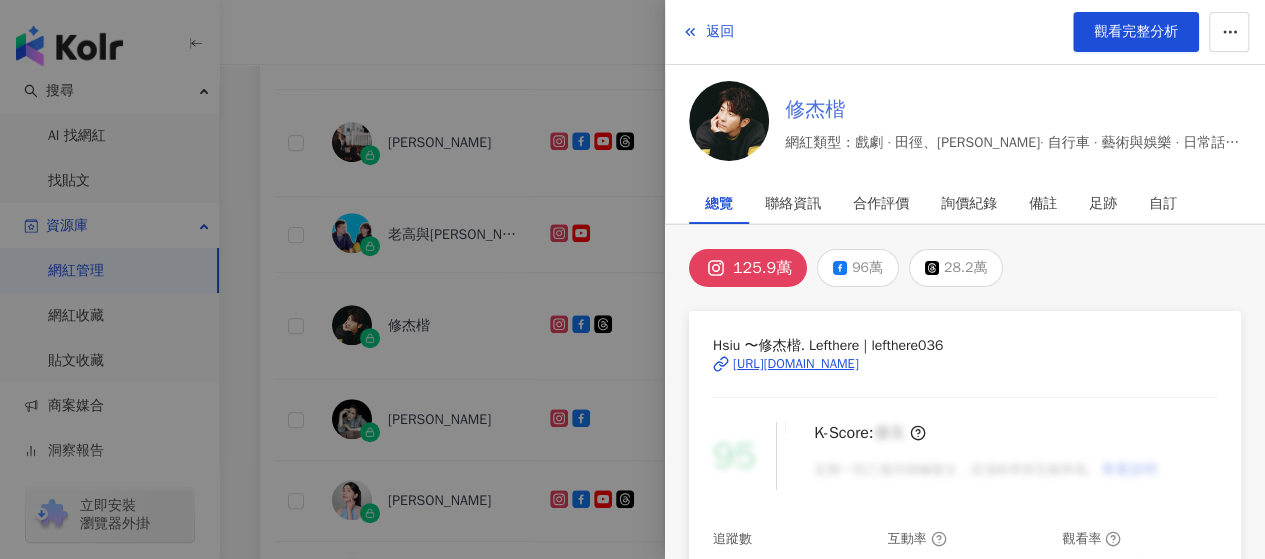 click on "修杰楷" at bounding box center [1013, 110] 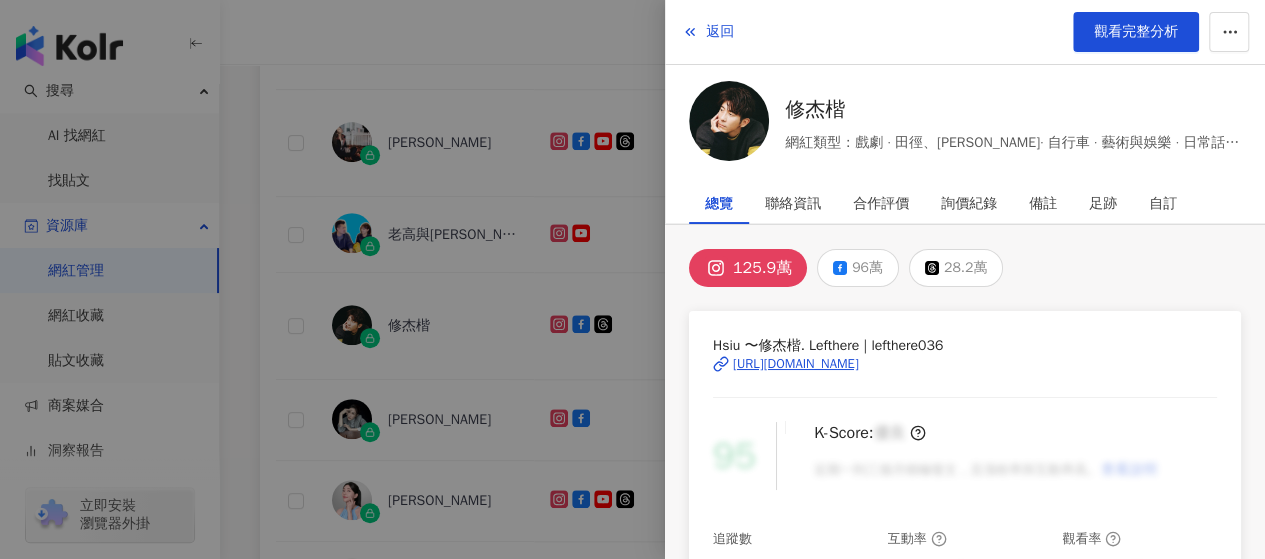 click at bounding box center [632, 279] 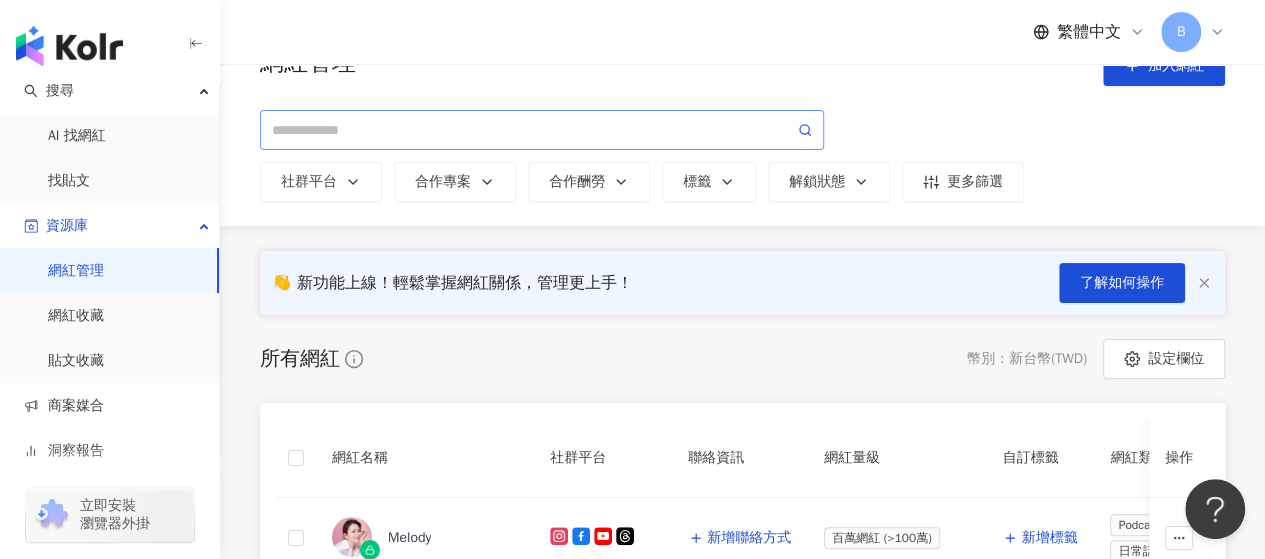 scroll, scrollTop: 0, scrollLeft: 0, axis: both 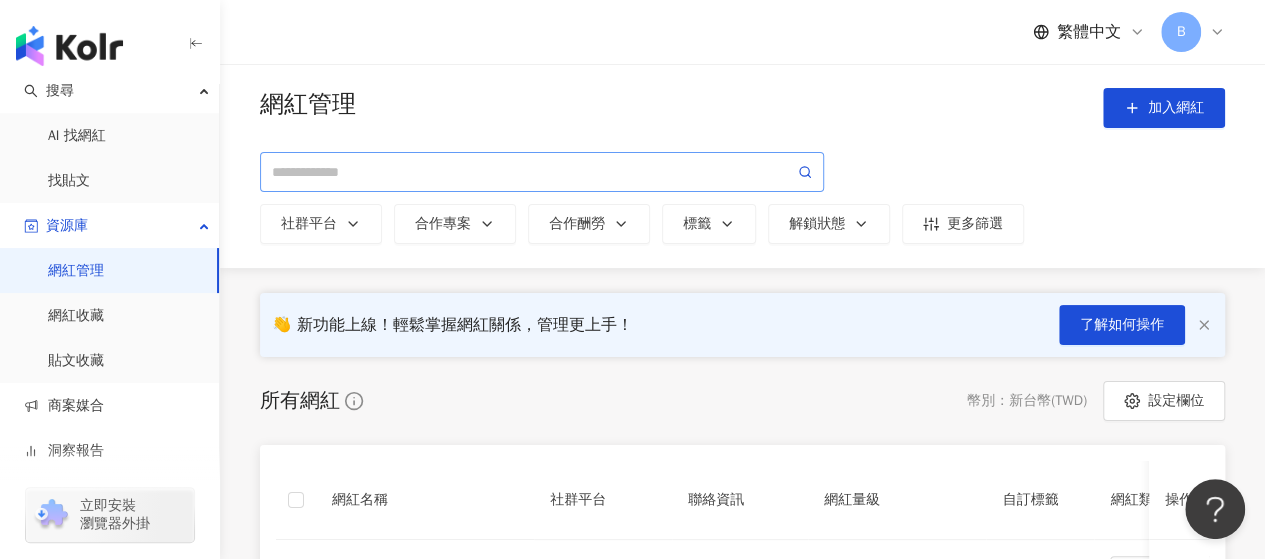 click at bounding box center [542, 172] 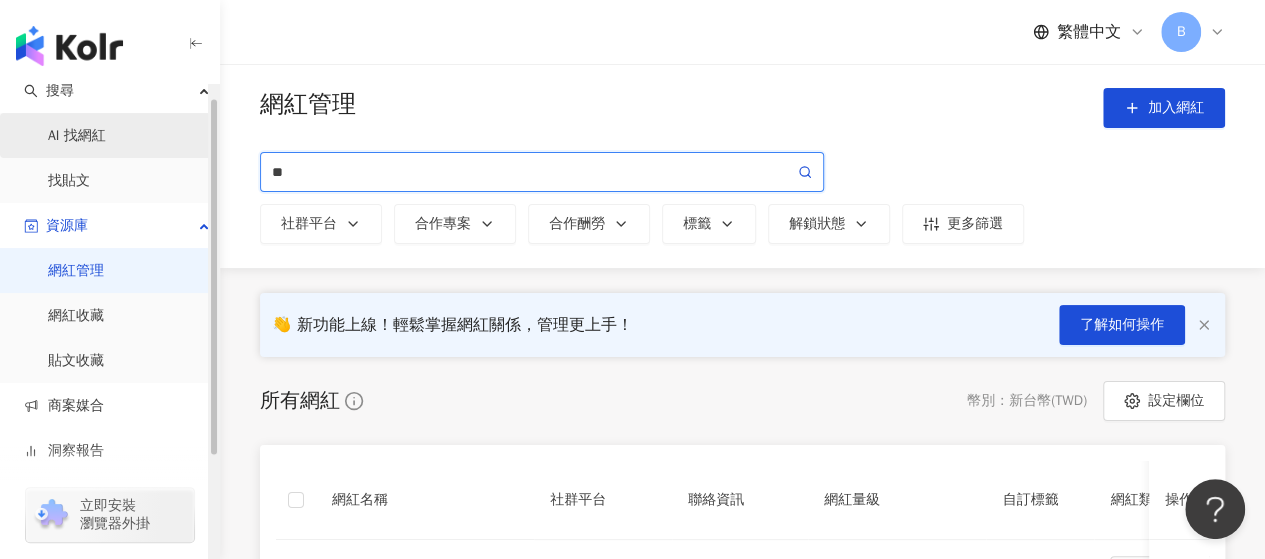 type on "**" 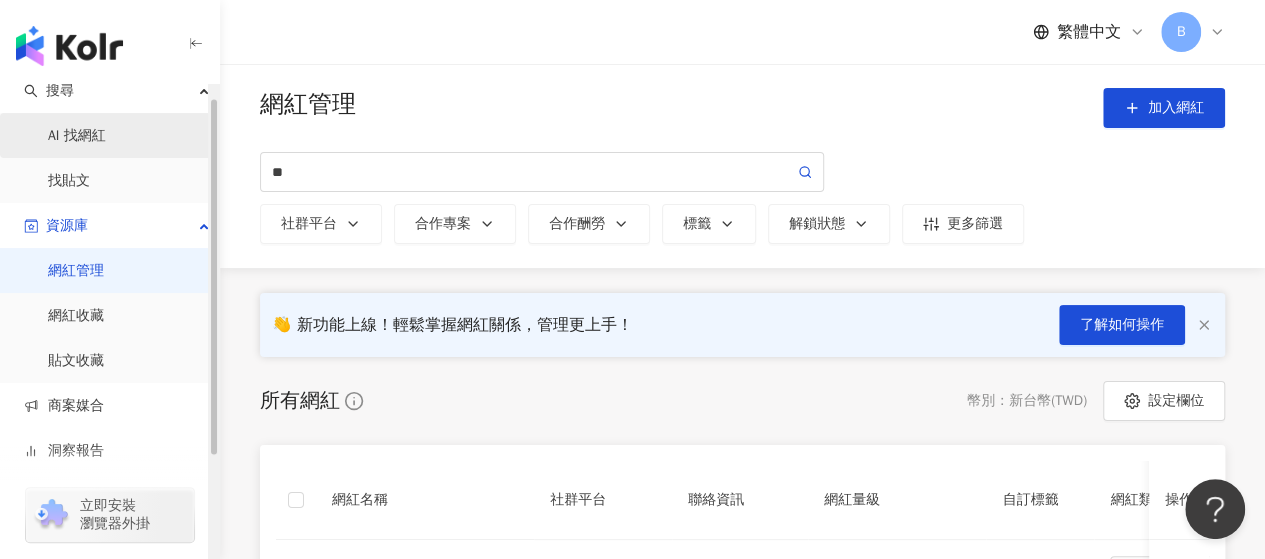 click on "AI 找網紅" at bounding box center [77, 136] 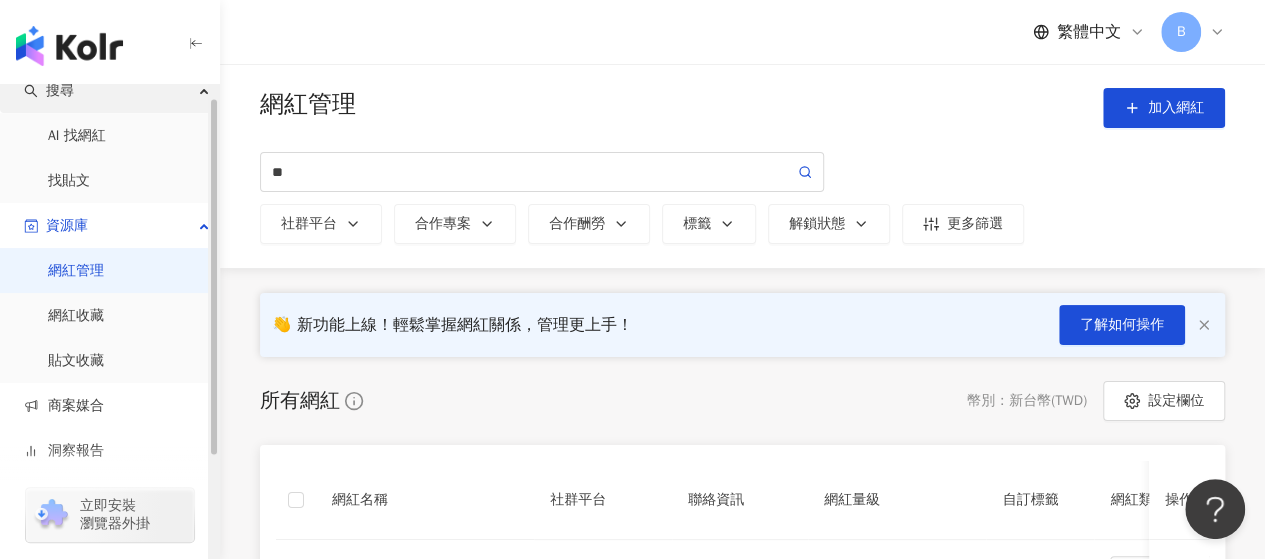 click on "搜尋" at bounding box center (109, 90) 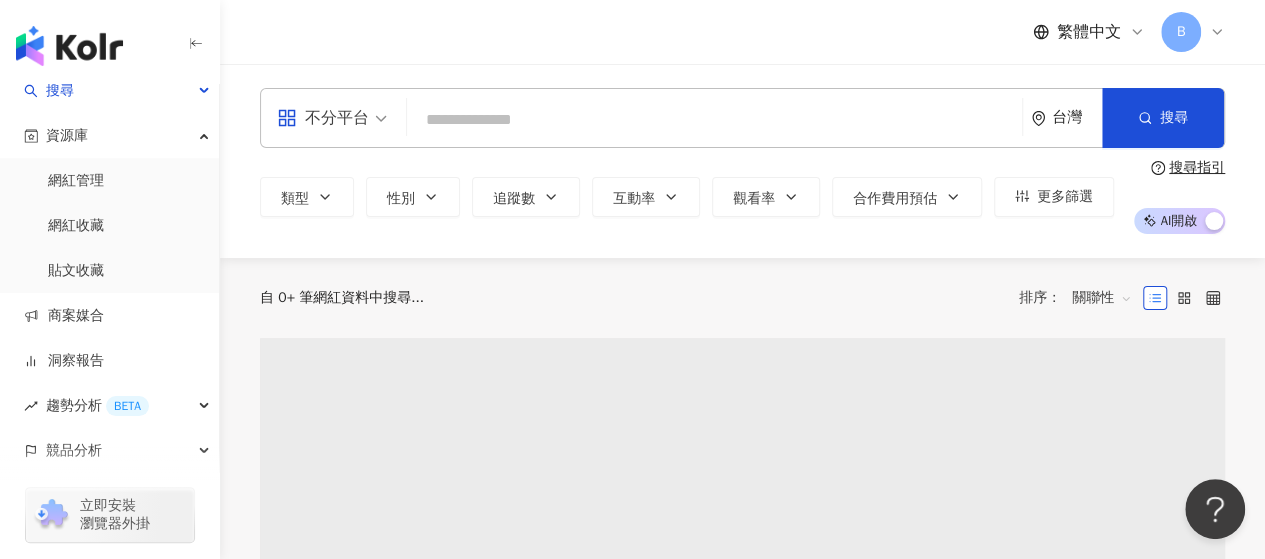 click on "不分平台" at bounding box center [323, 118] 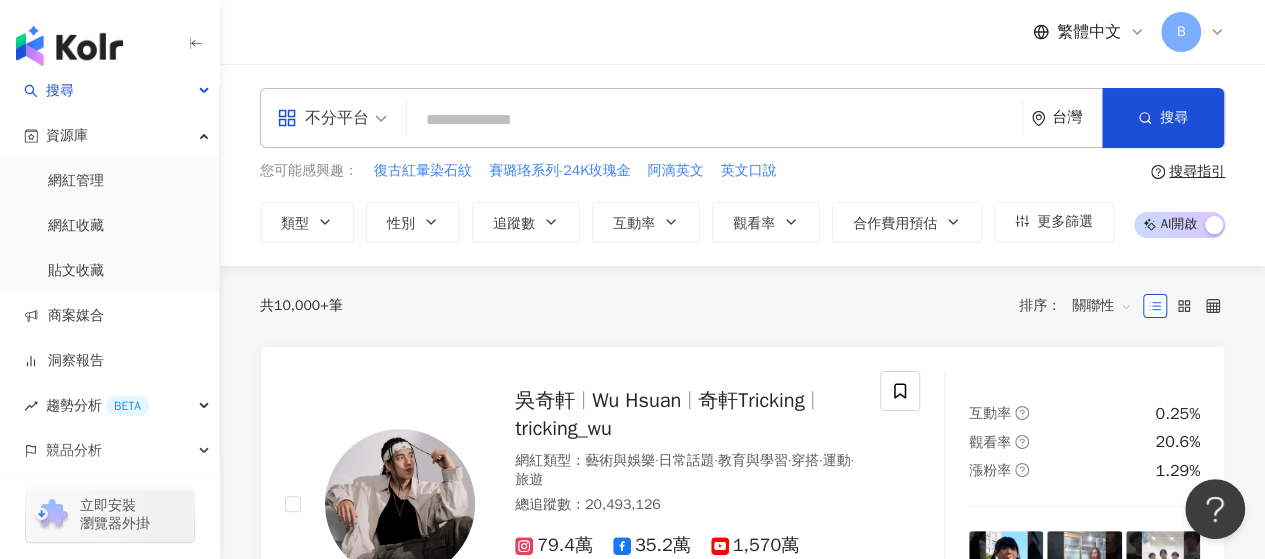 click at bounding box center (714, 120) 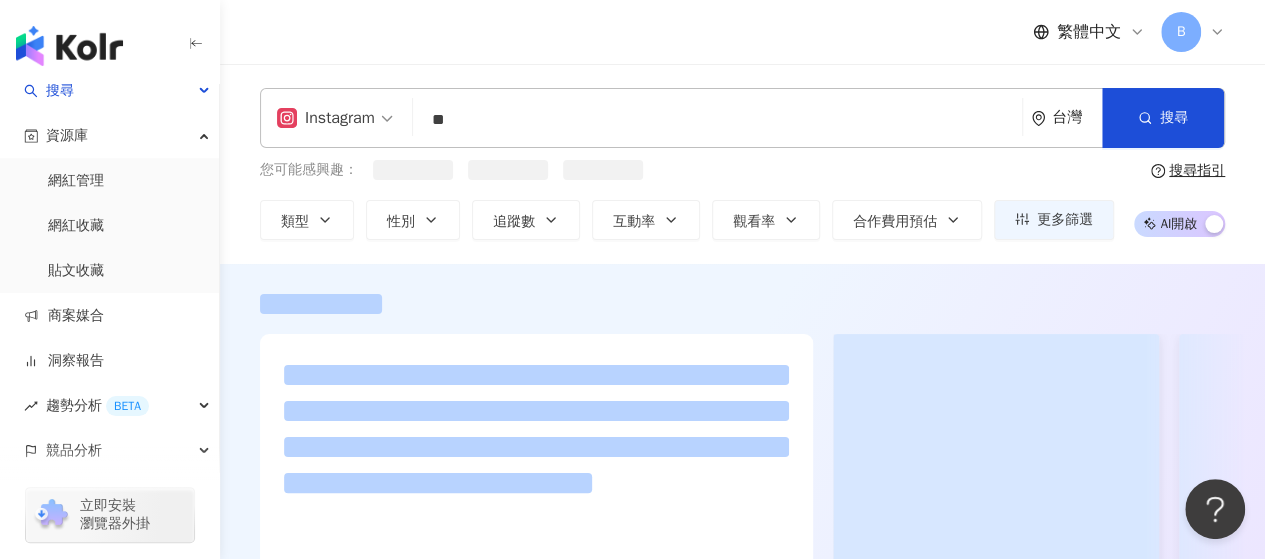 type on "**" 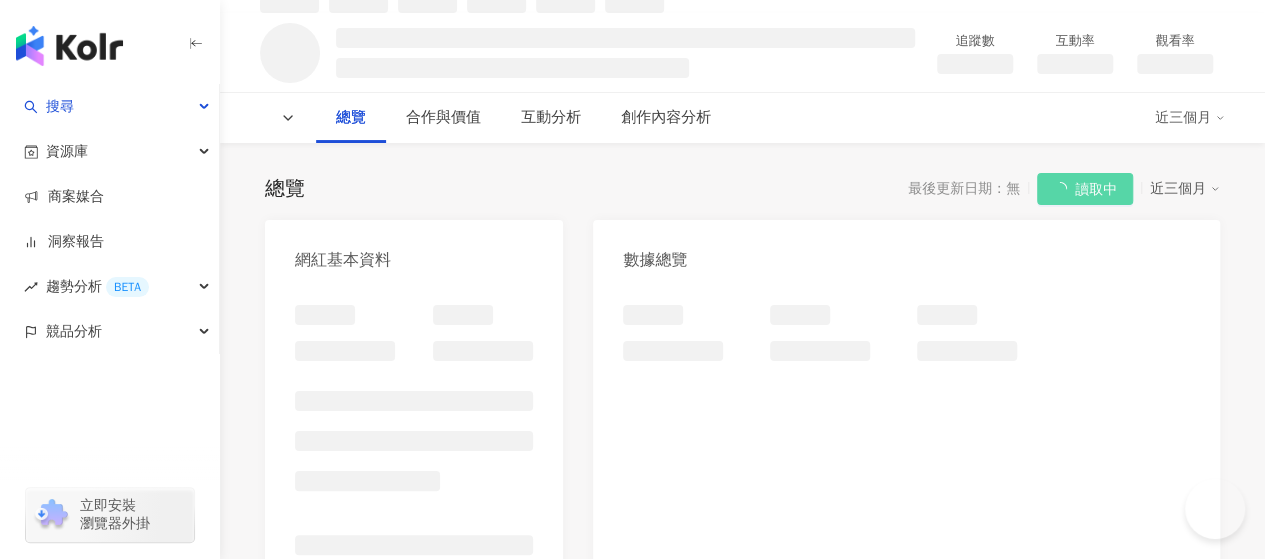 scroll, scrollTop: 100, scrollLeft: 0, axis: vertical 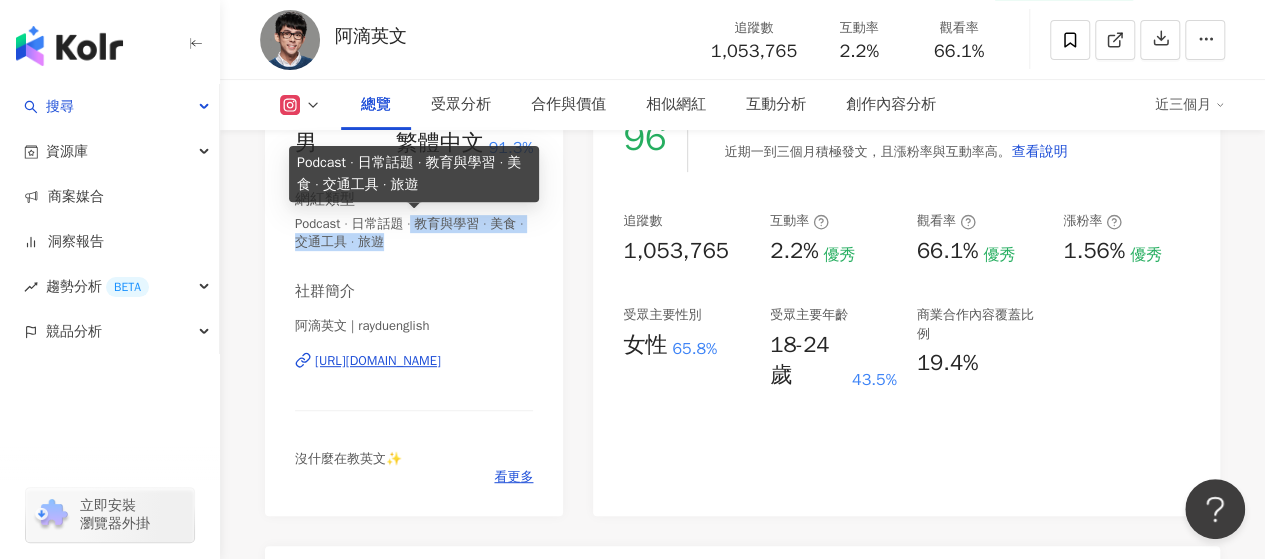 drag, startPoint x: 430, startPoint y: 227, endPoint x: 508, endPoint y: 236, distance: 78.51752 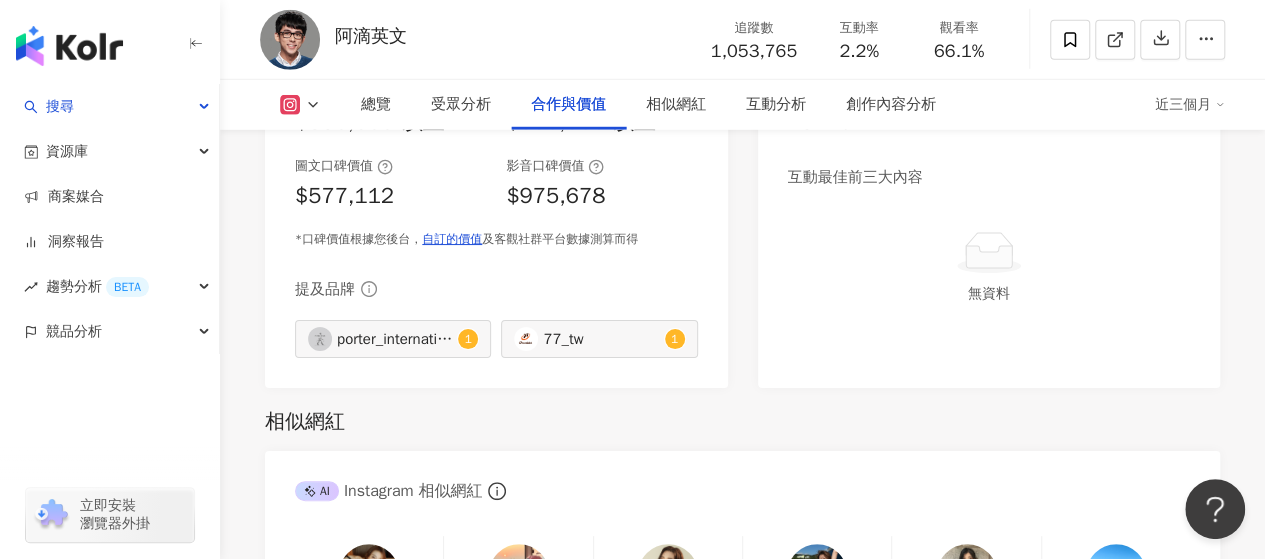 scroll, scrollTop: 3000, scrollLeft: 0, axis: vertical 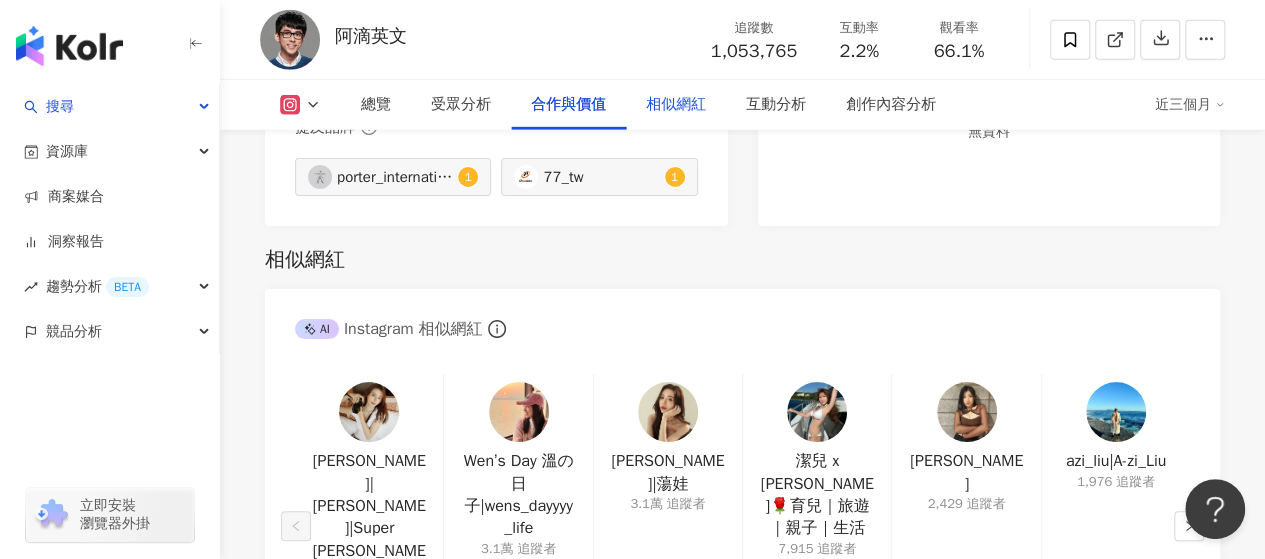 click on "相似網紅" at bounding box center [676, 105] 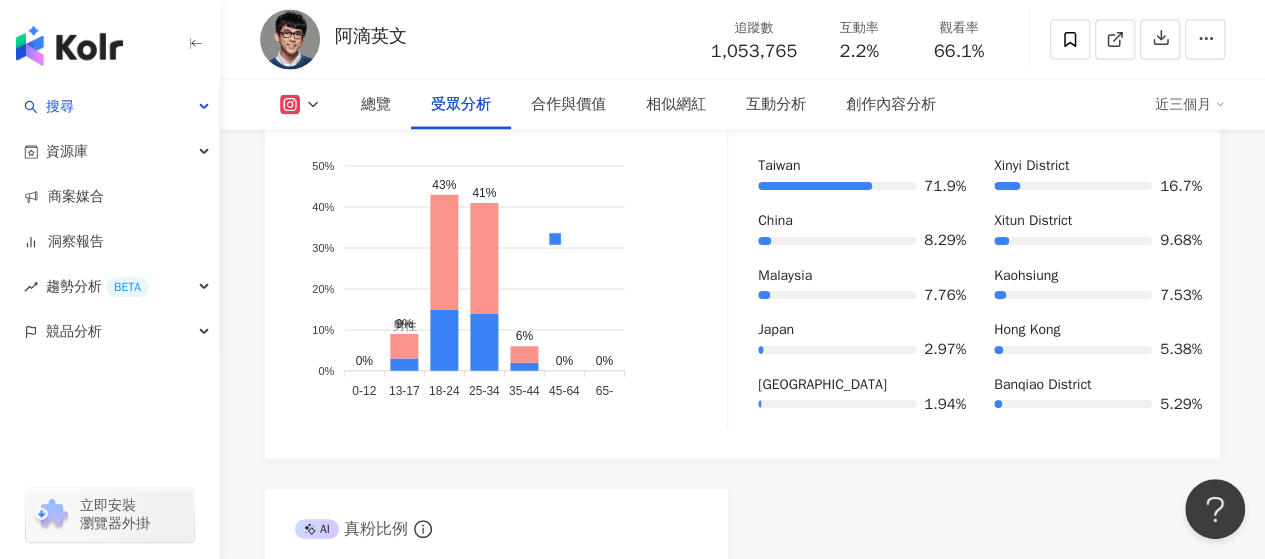 scroll, scrollTop: 1695, scrollLeft: 0, axis: vertical 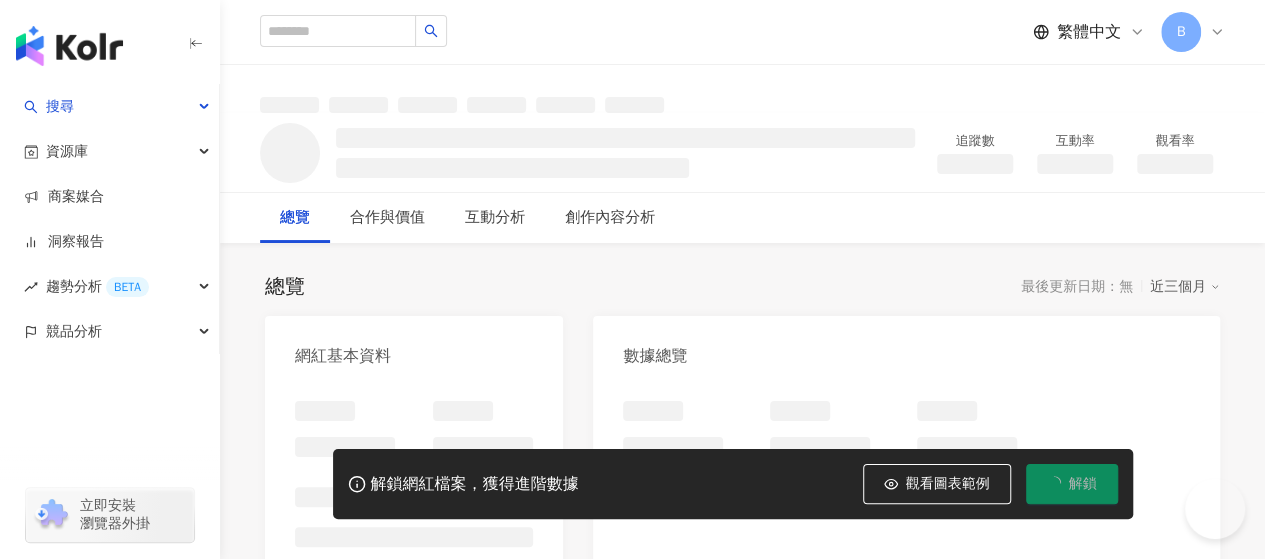 click 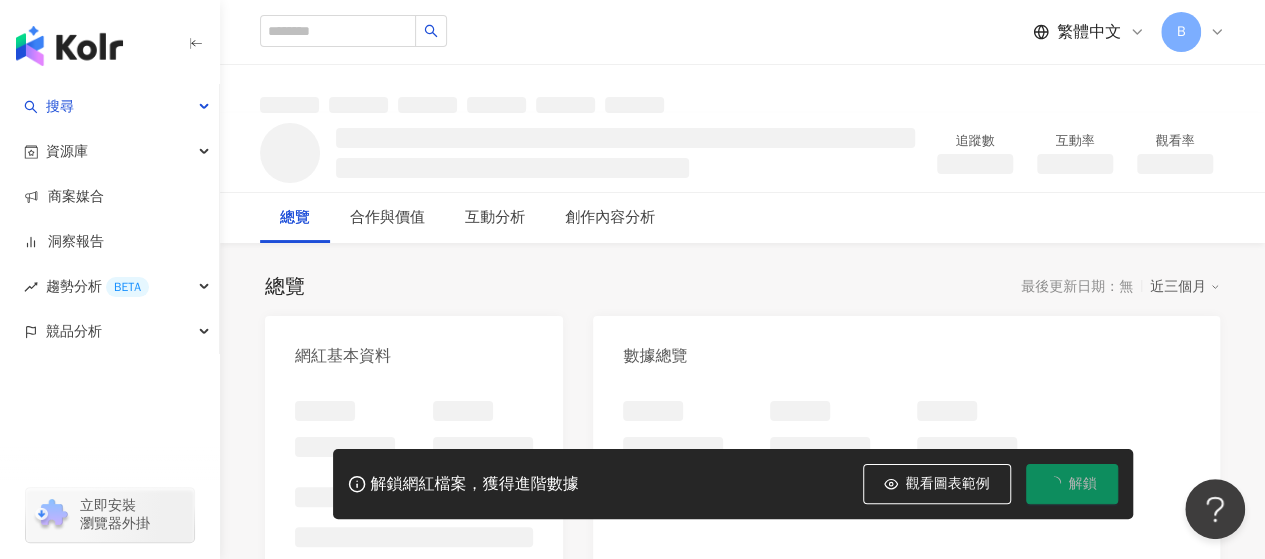 scroll, scrollTop: 0, scrollLeft: 0, axis: both 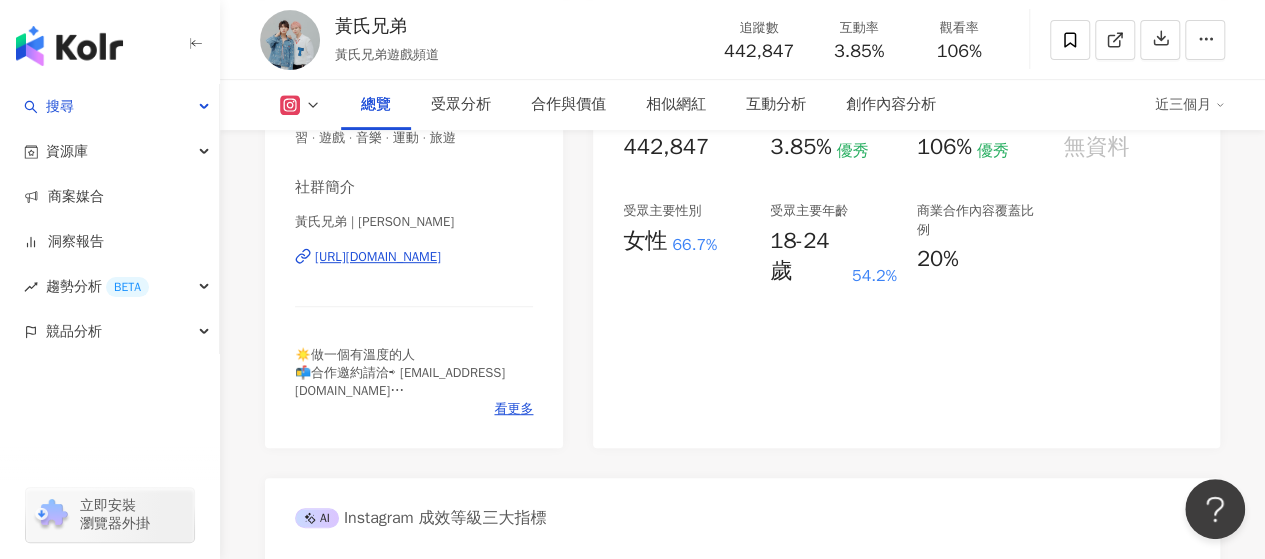 click on "https://www.instagram.com/huangbrotherss/" at bounding box center [378, 257] 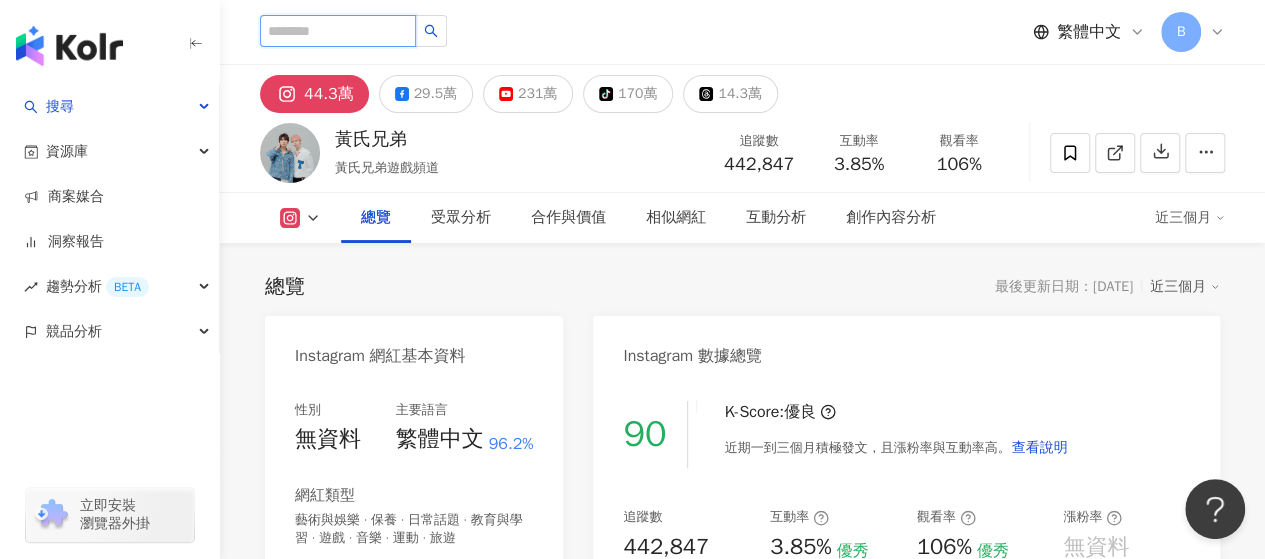 click at bounding box center (338, 31) 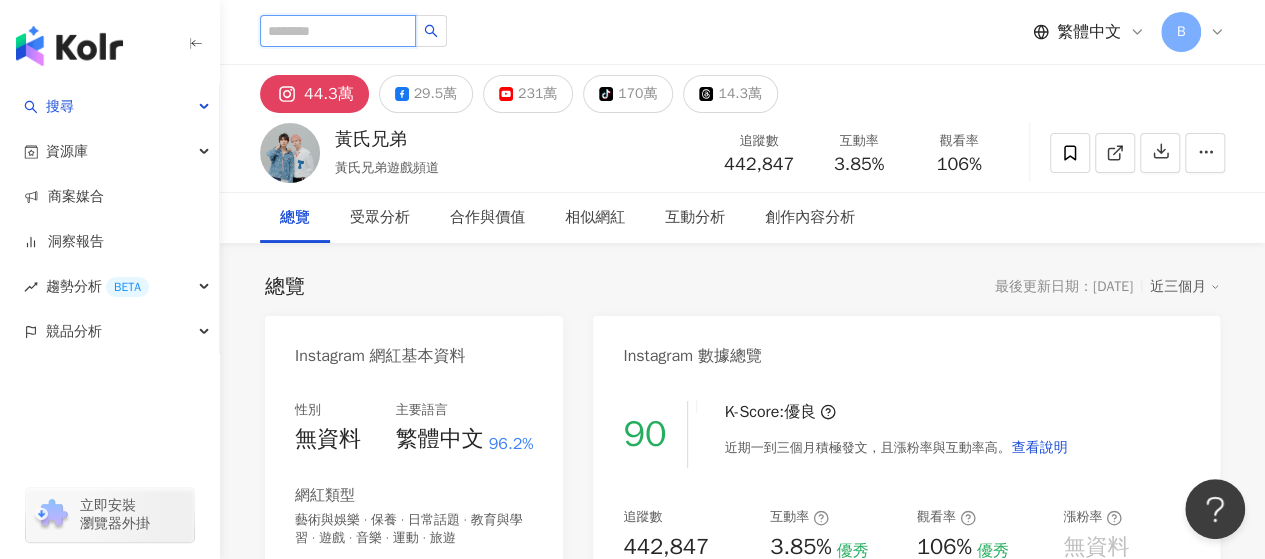 paste on "**********" 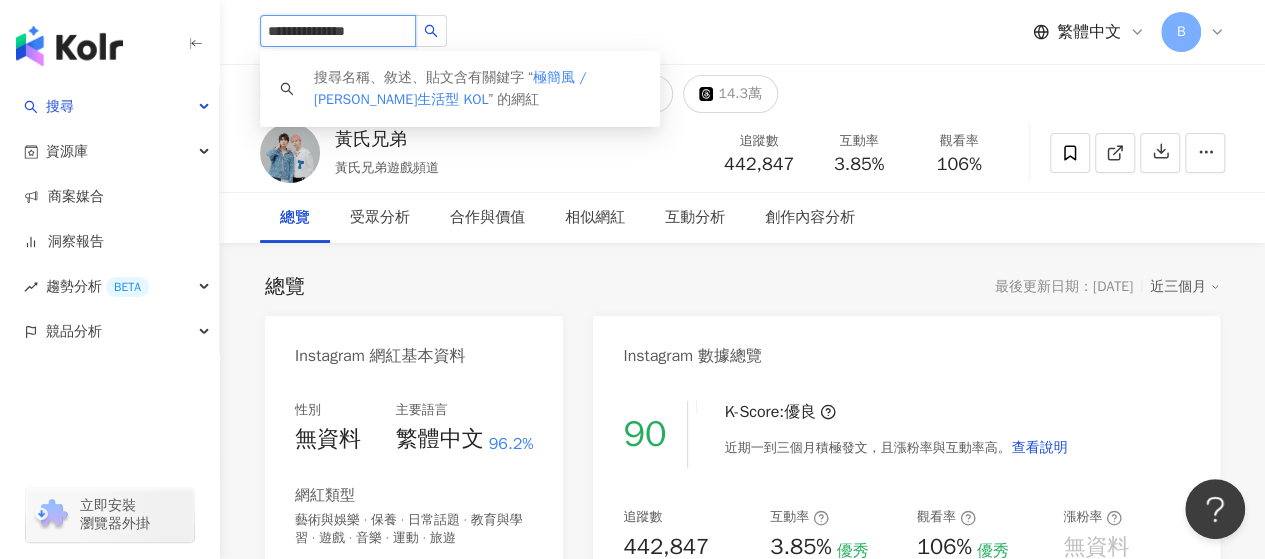 drag, startPoint x: 439, startPoint y: 32, endPoint x: 392, endPoint y: 28, distance: 47.169907 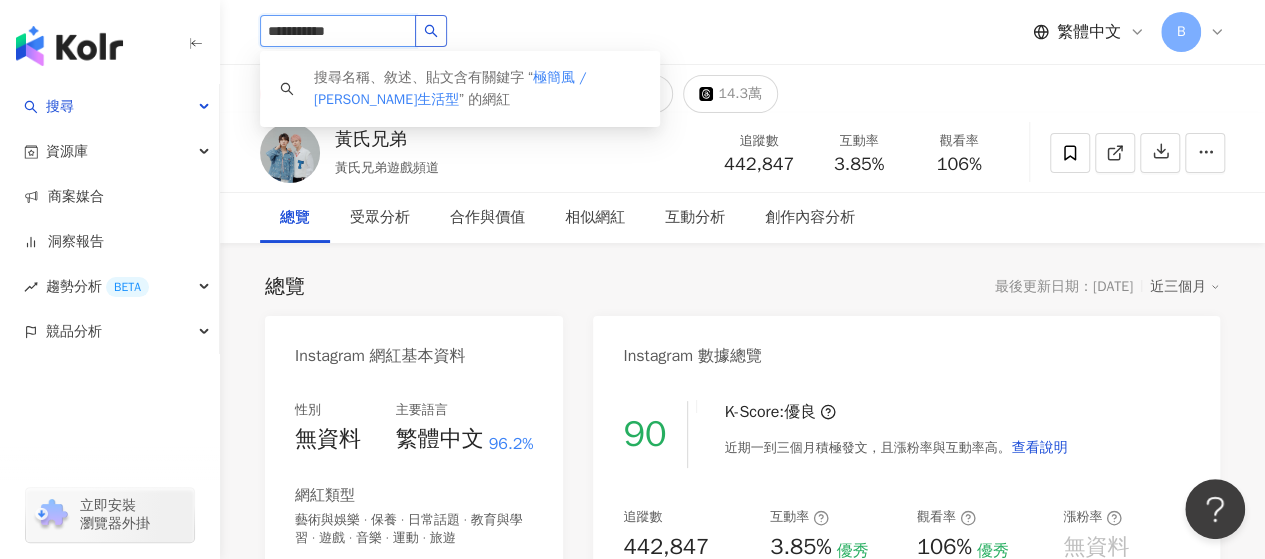 drag, startPoint x: 444, startPoint y: 30, endPoint x: 256, endPoint y: 49, distance: 188.95767 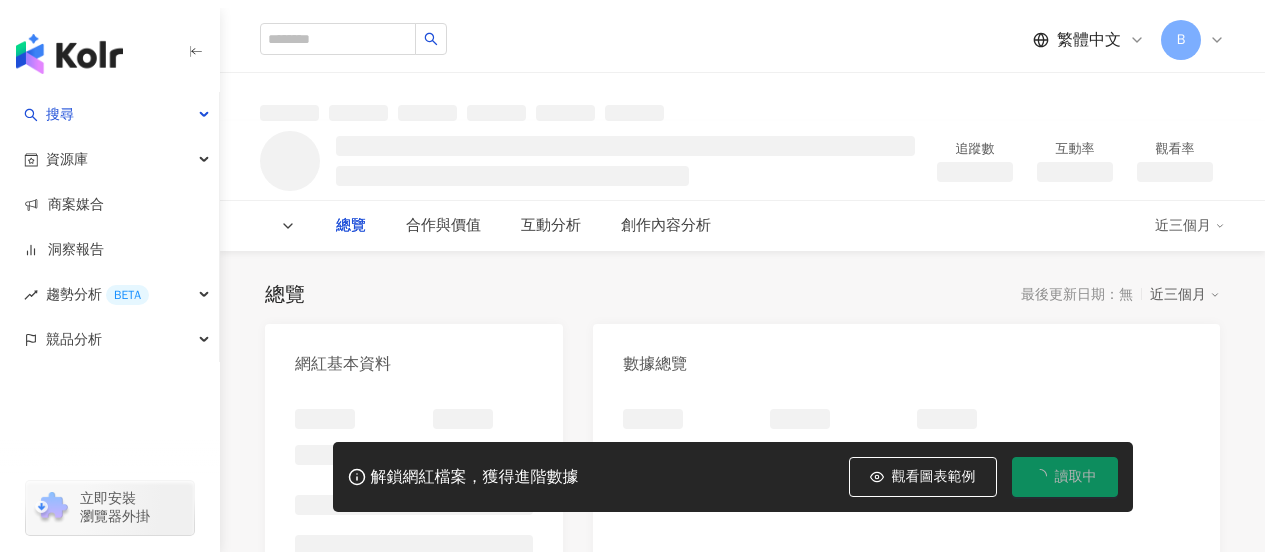 scroll, scrollTop: 0, scrollLeft: 0, axis: both 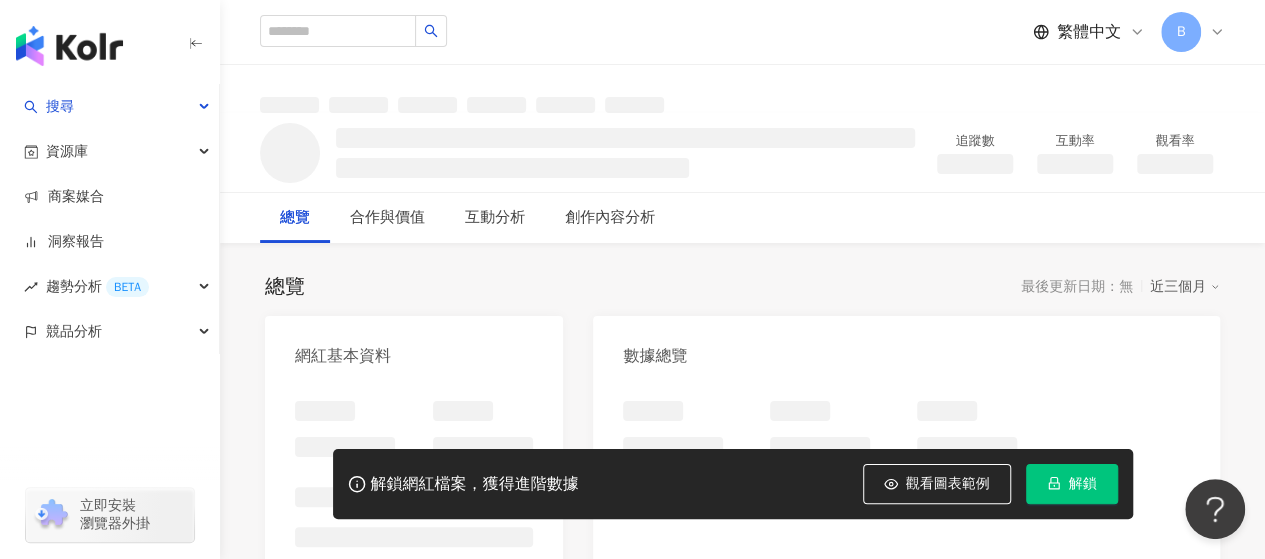 click on "解鎖" at bounding box center (1083, 484) 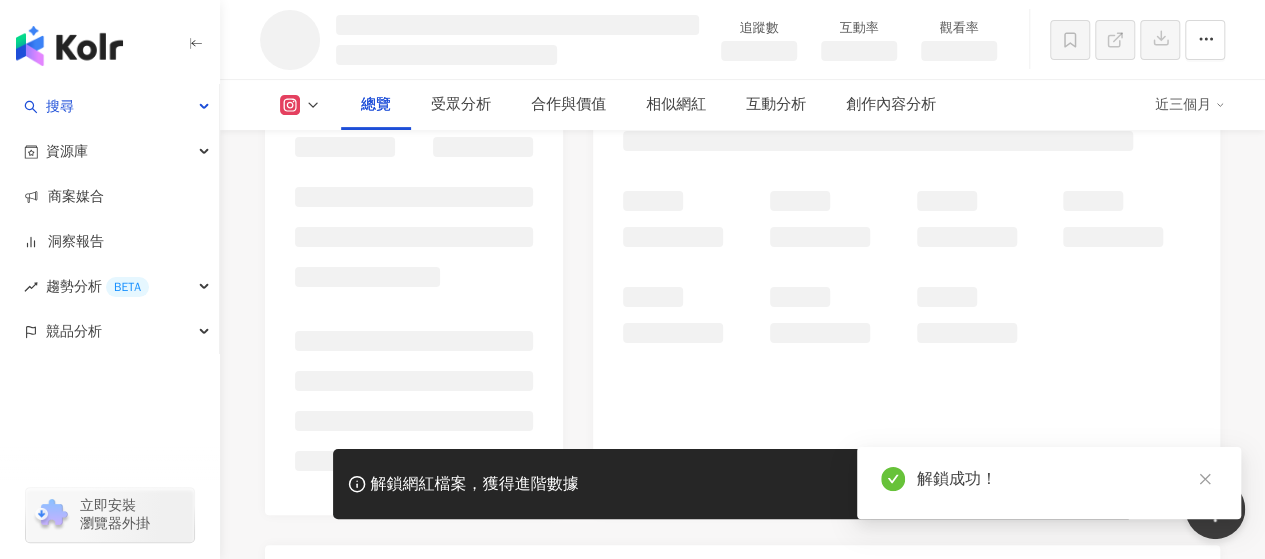 scroll, scrollTop: 400, scrollLeft: 0, axis: vertical 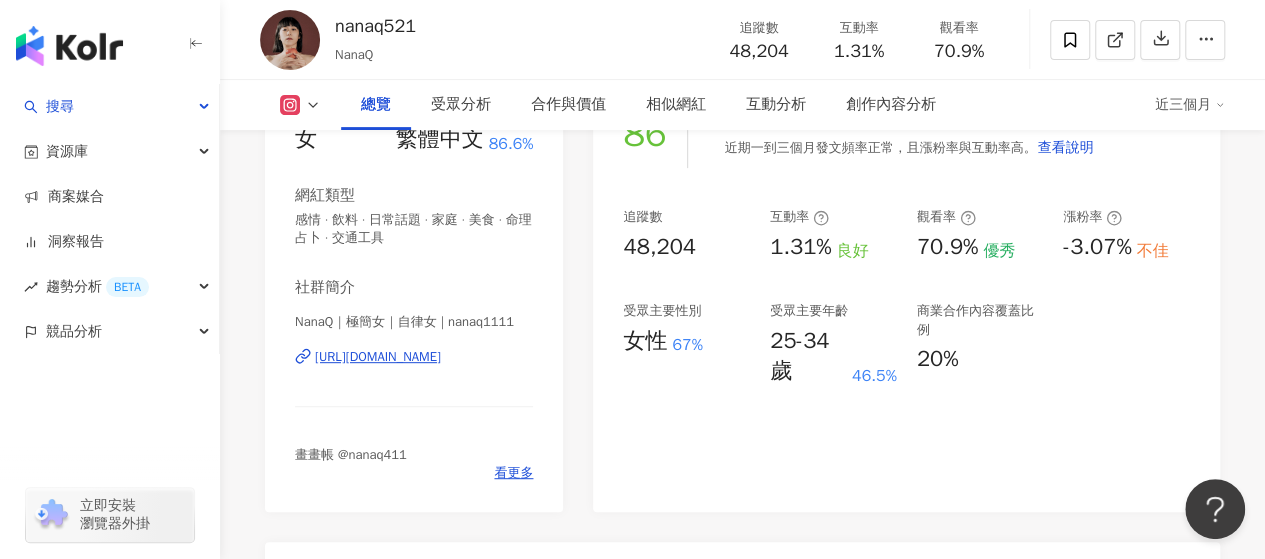 click on "https://www.instagram.com/nanaq1111/" at bounding box center (378, 357) 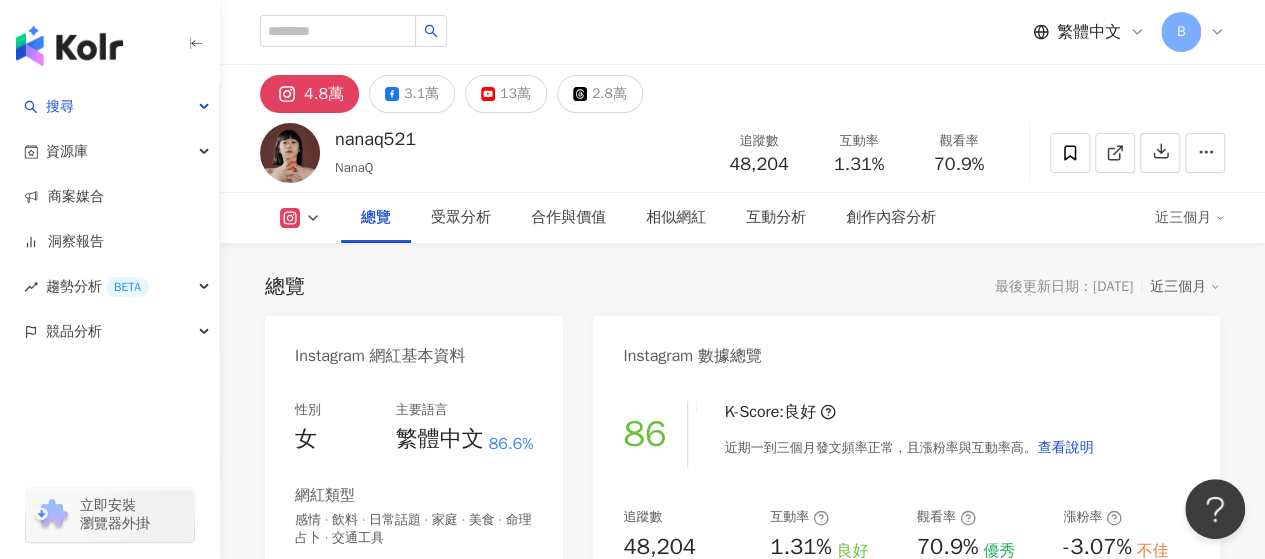 scroll, scrollTop: 6, scrollLeft: 0, axis: vertical 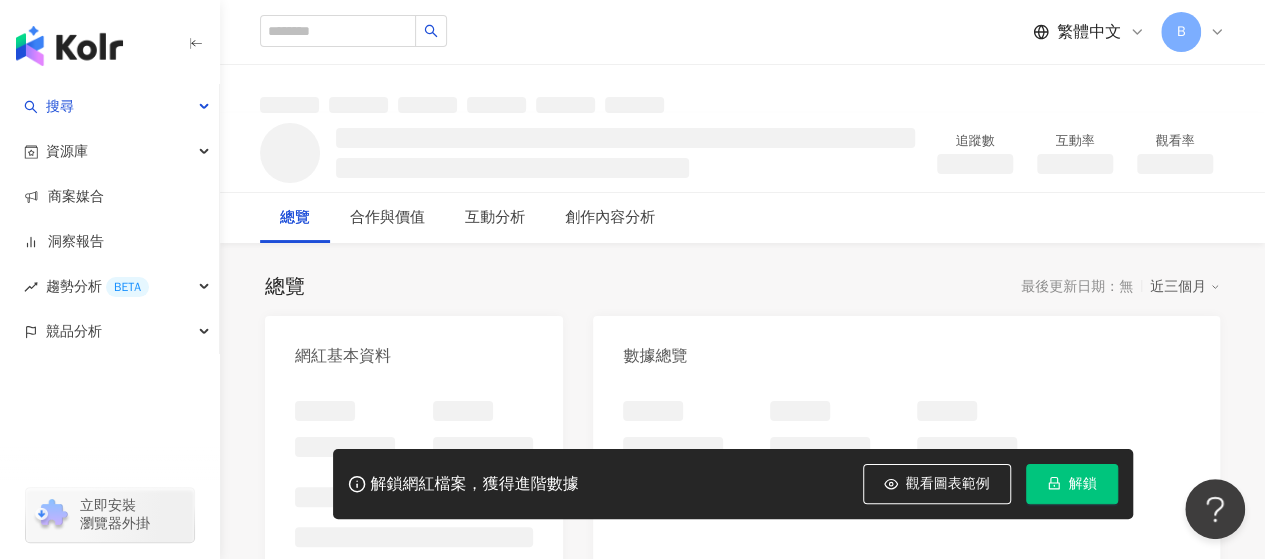 click on "解鎖" at bounding box center (1083, 484) 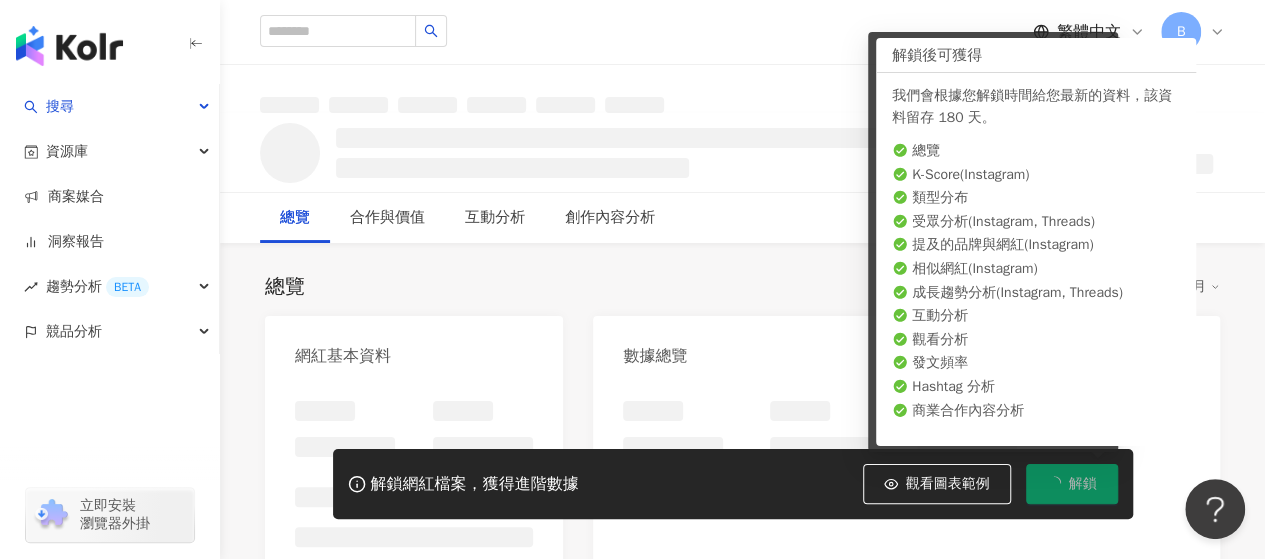 click at bounding box center [742, 89] 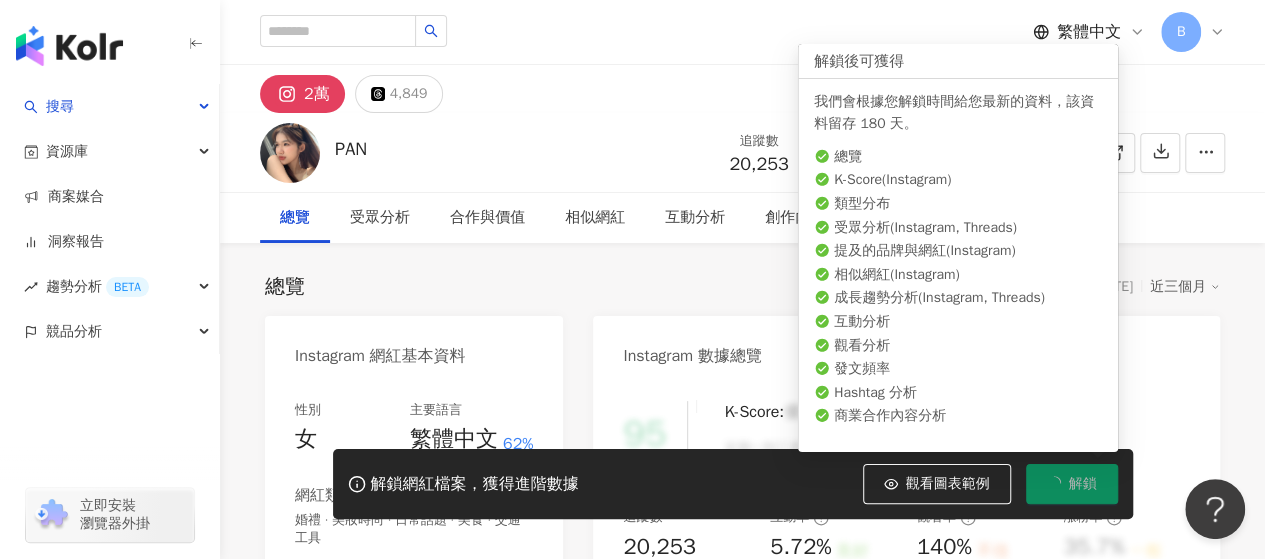 click on "2萬 4,849" at bounding box center [742, 89] 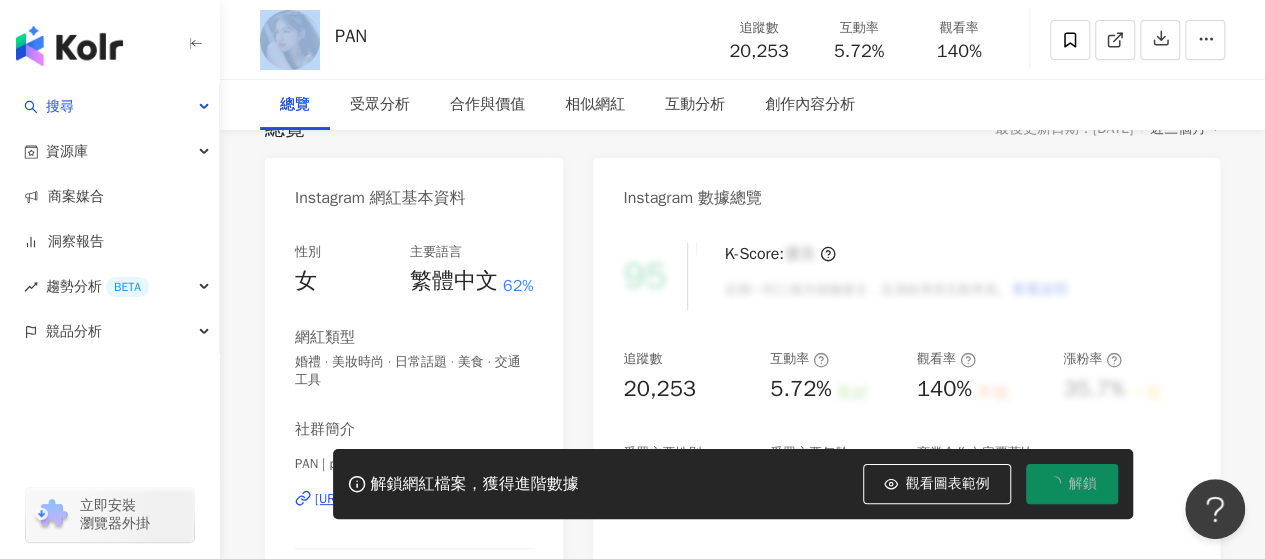 scroll, scrollTop: 300, scrollLeft: 0, axis: vertical 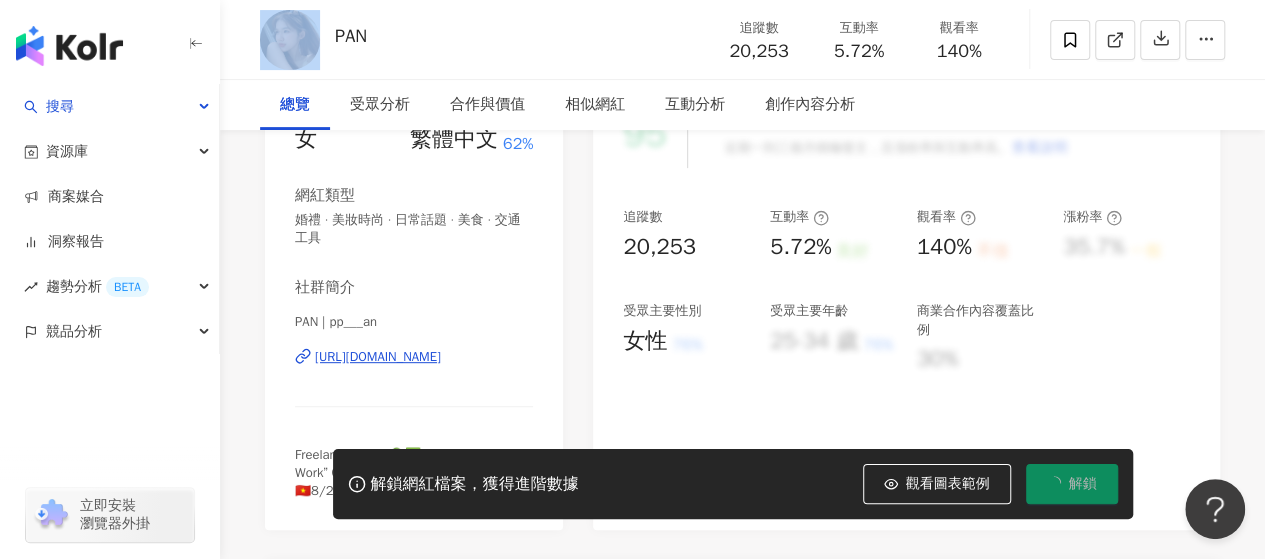 click on "https://www.instagram.com/pp___an/" at bounding box center [378, 357] 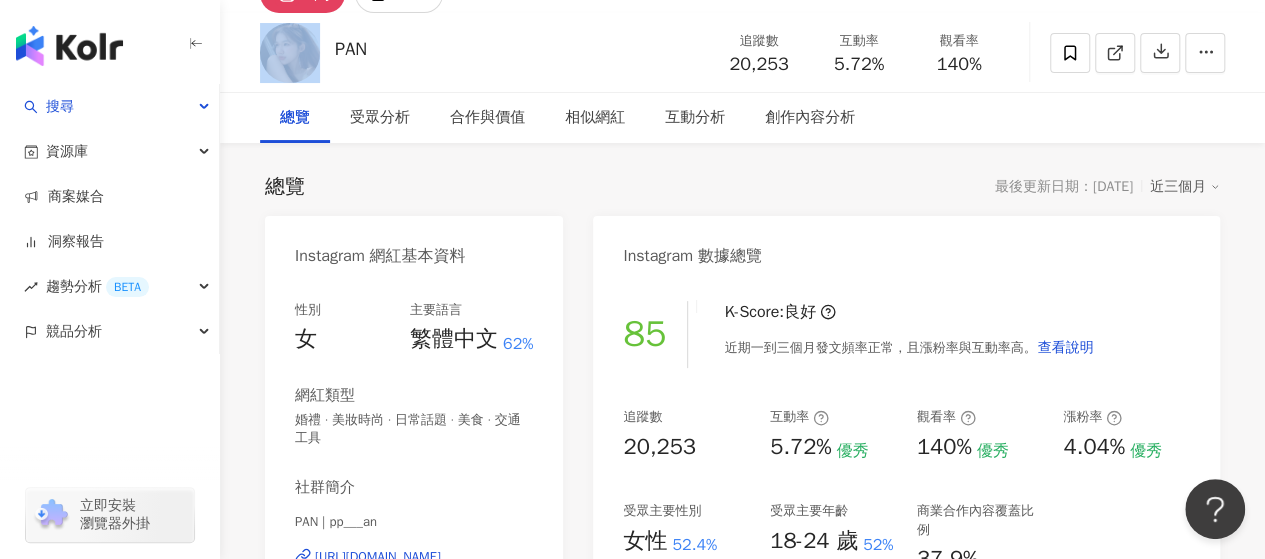 scroll, scrollTop: 0, scrollLeft: 0, axis: both 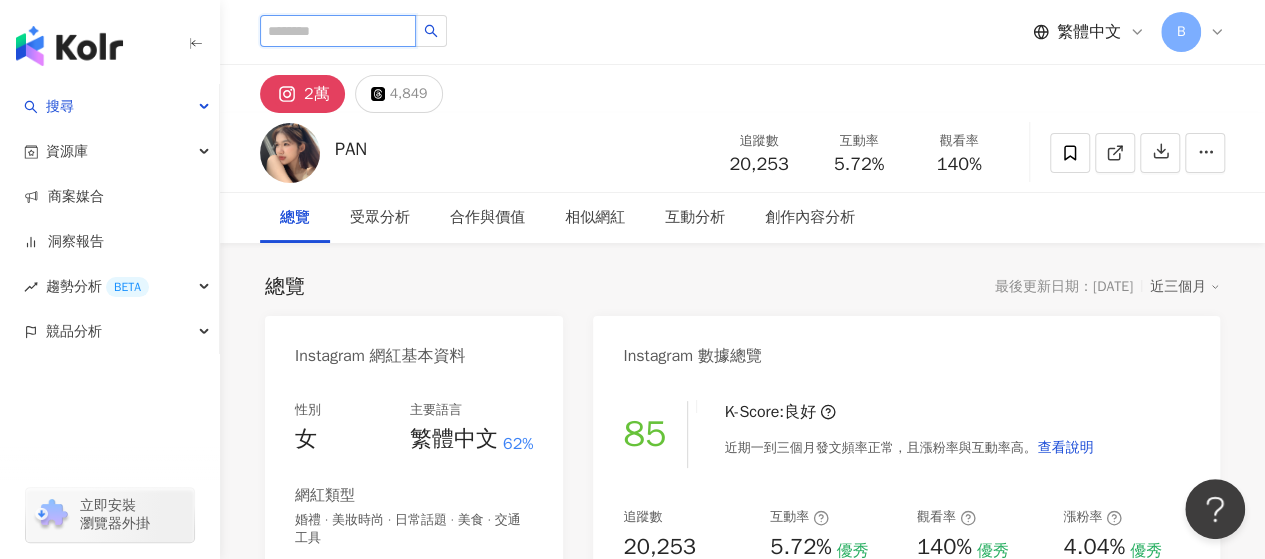 click at bounding box center [338, 31] 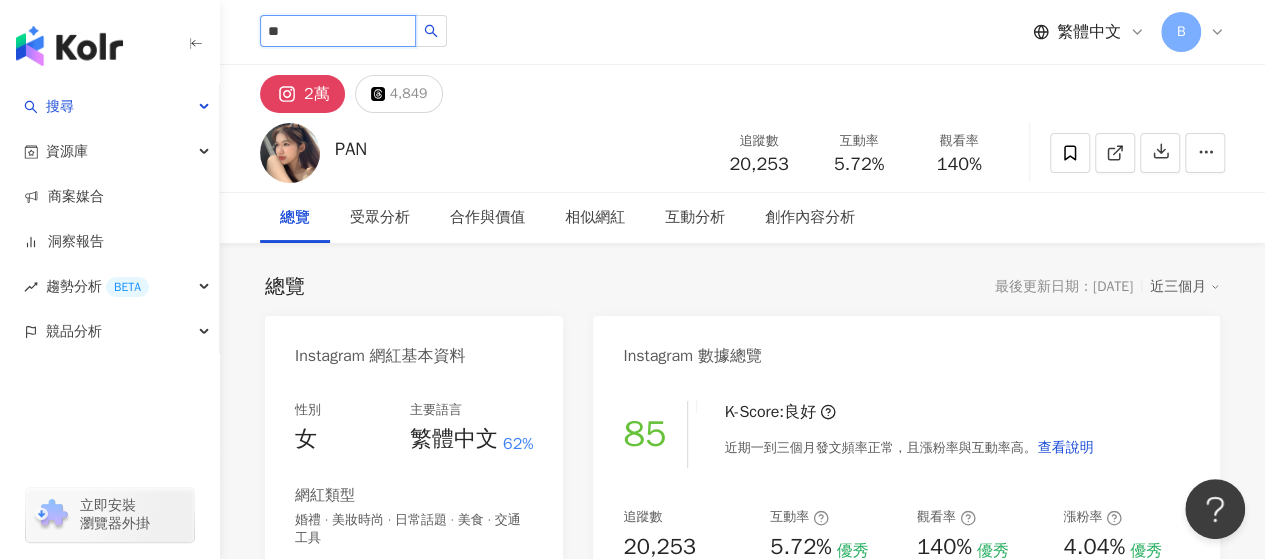 type on "*" 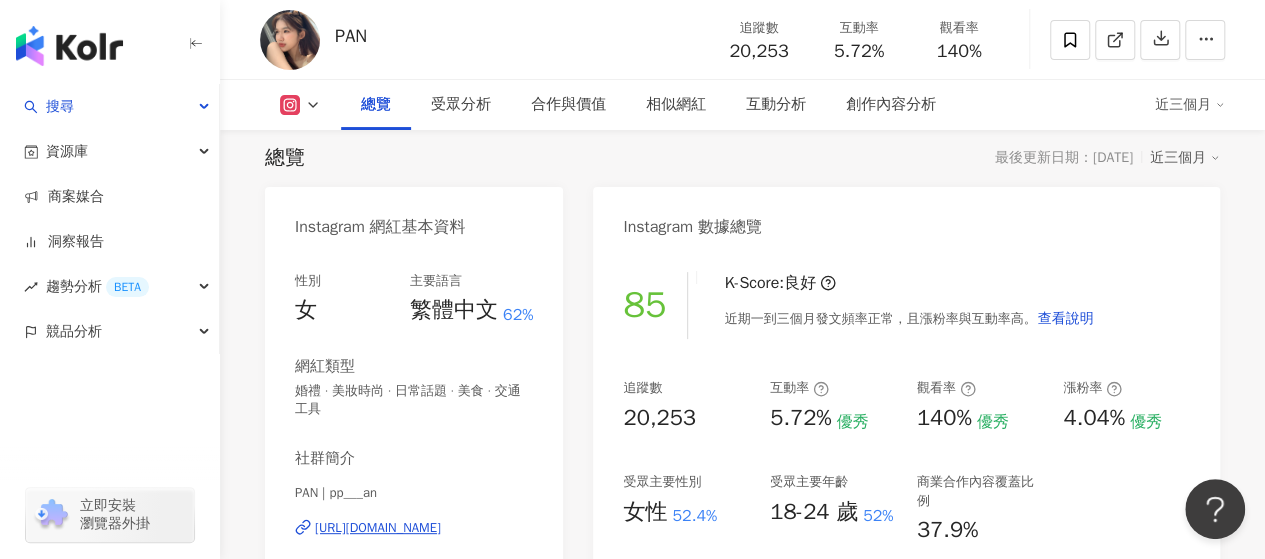 scroll, scrollTop: 0, scrollLeft: 0, axis: both 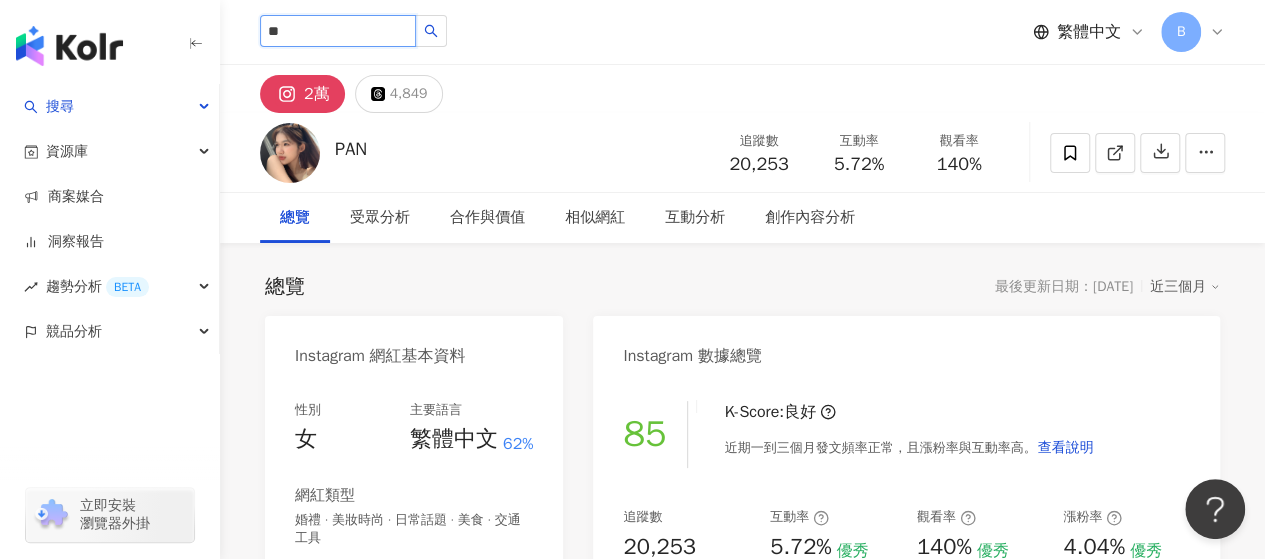 type on "**" 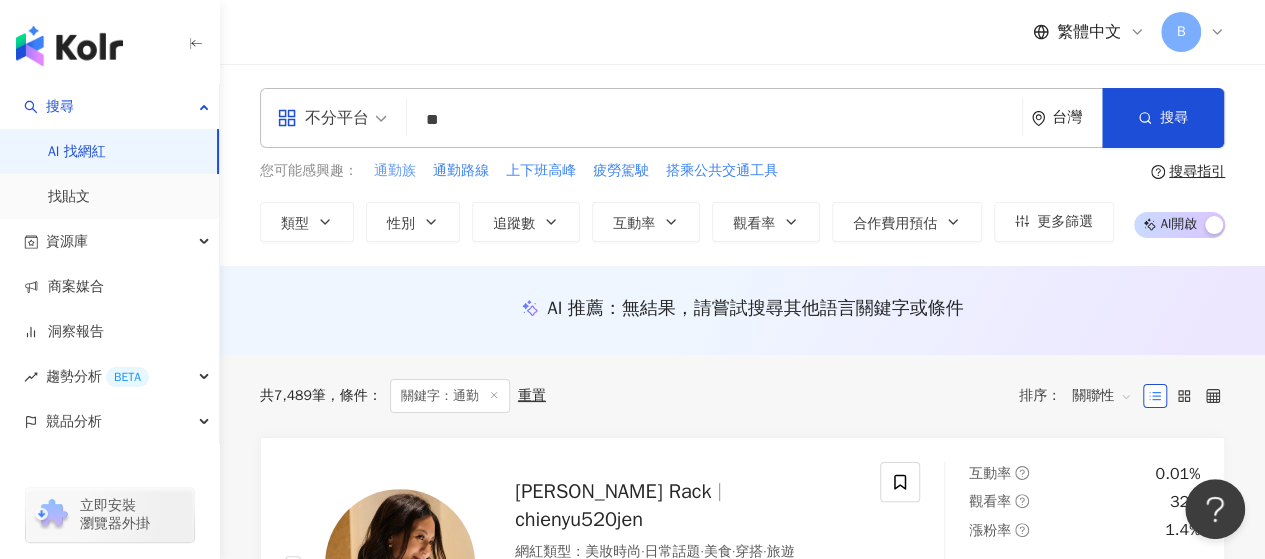 click on "通勤族" at bounding box center (395, 171) 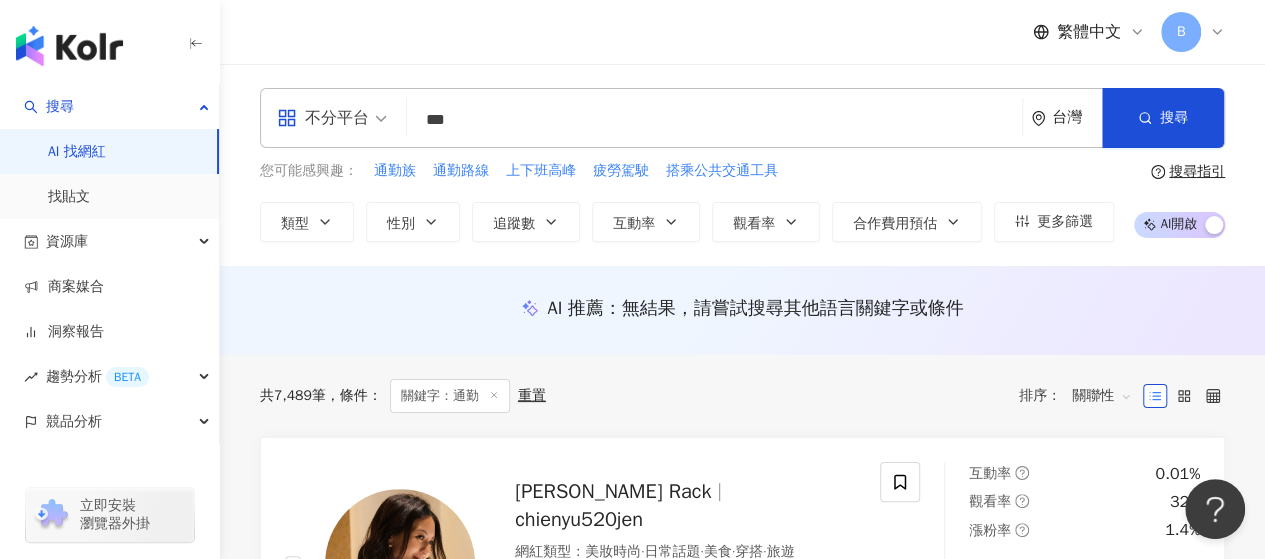 click on "不分平台" at bounding box center (332, 118) 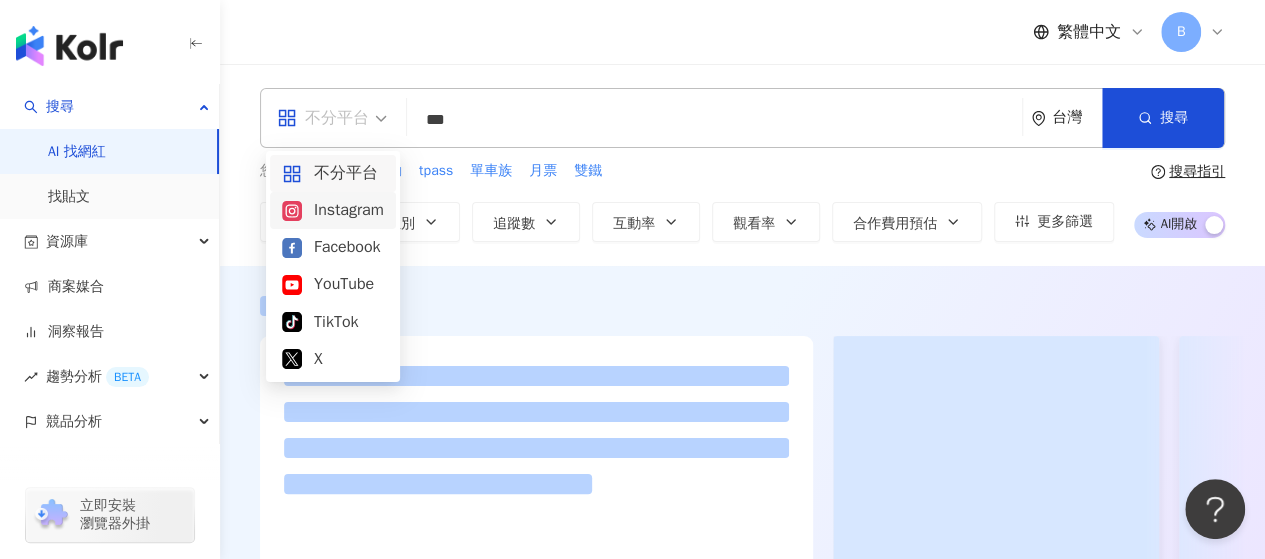 click on "Instagram" at bounding box center (333, 210) 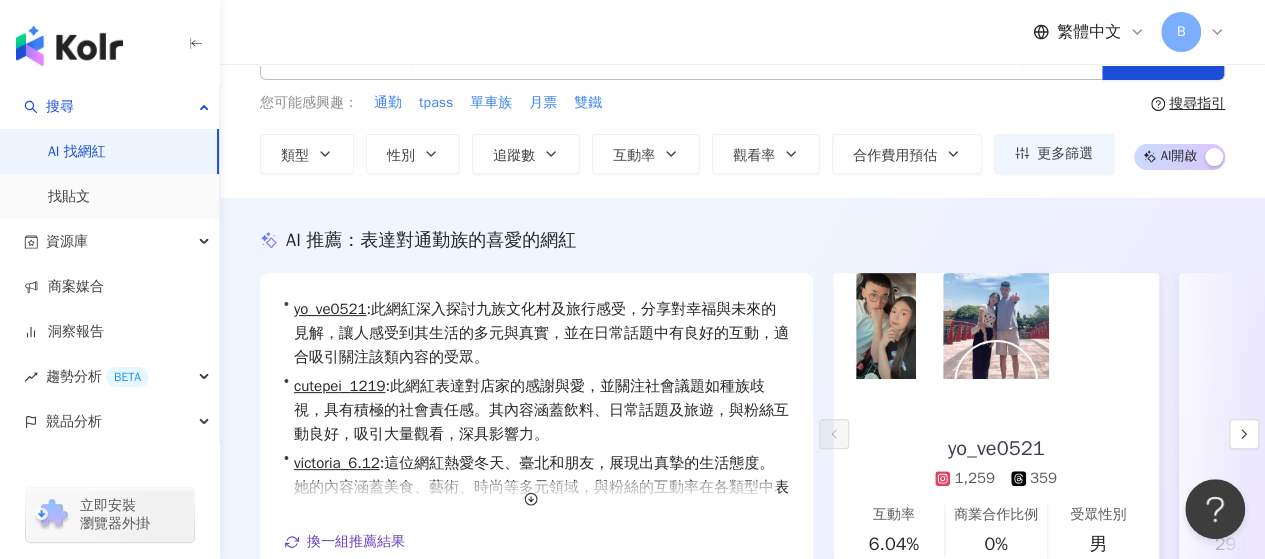 scroll, scrollTop: 100, scrollLeft: 0, axis: vertical 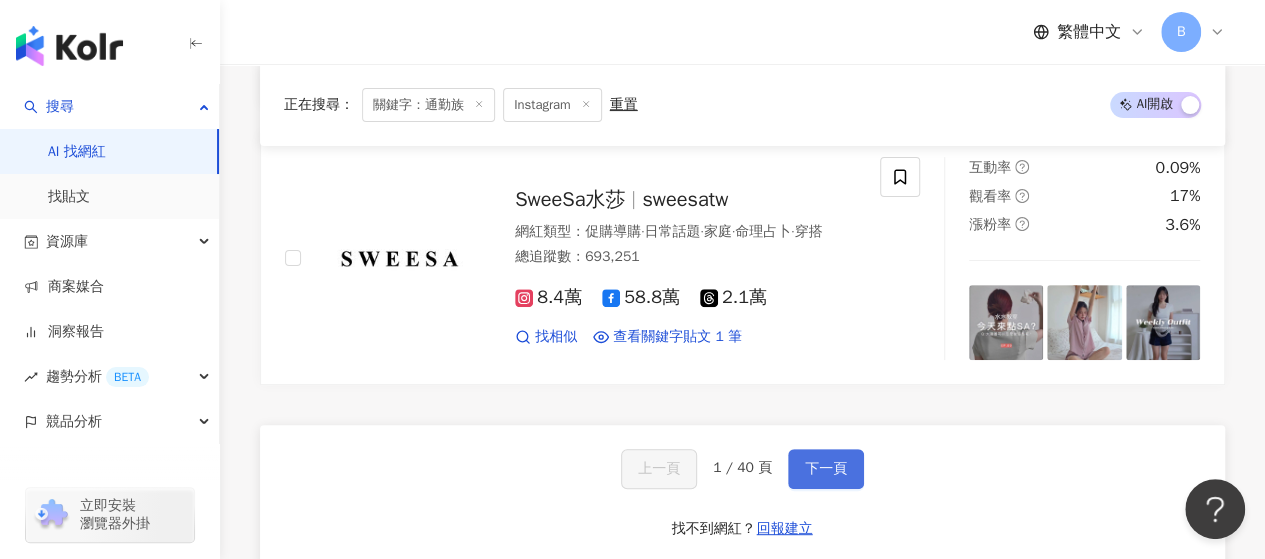 click on "下一頁" at bounding box center [826, 469] 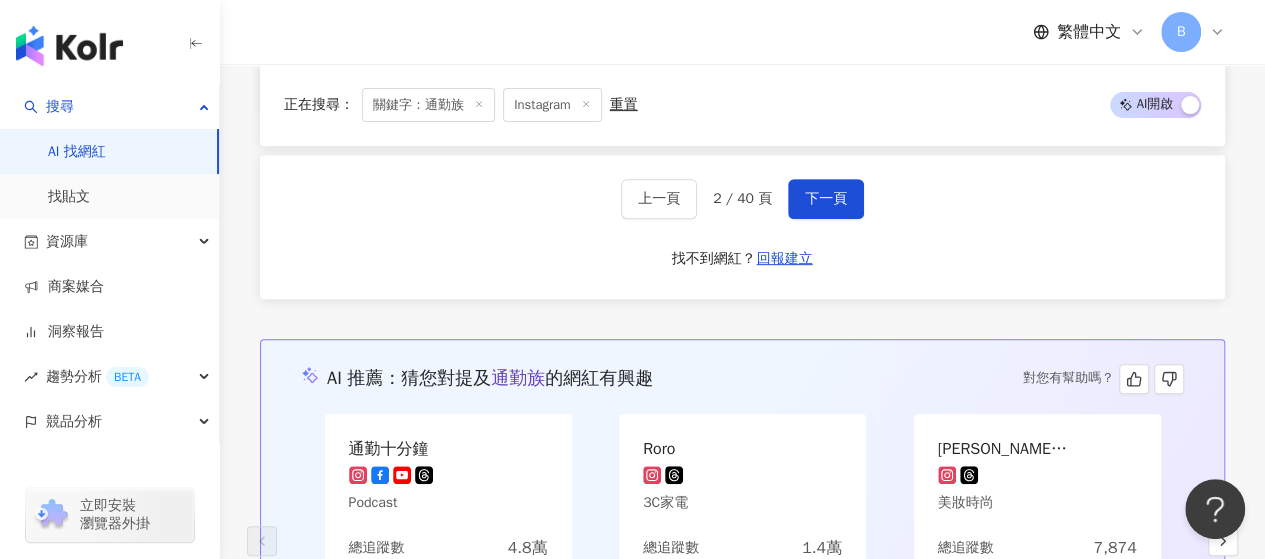 scroll, scrollTop: 3960, scrollLeft: 0, axis: vertical 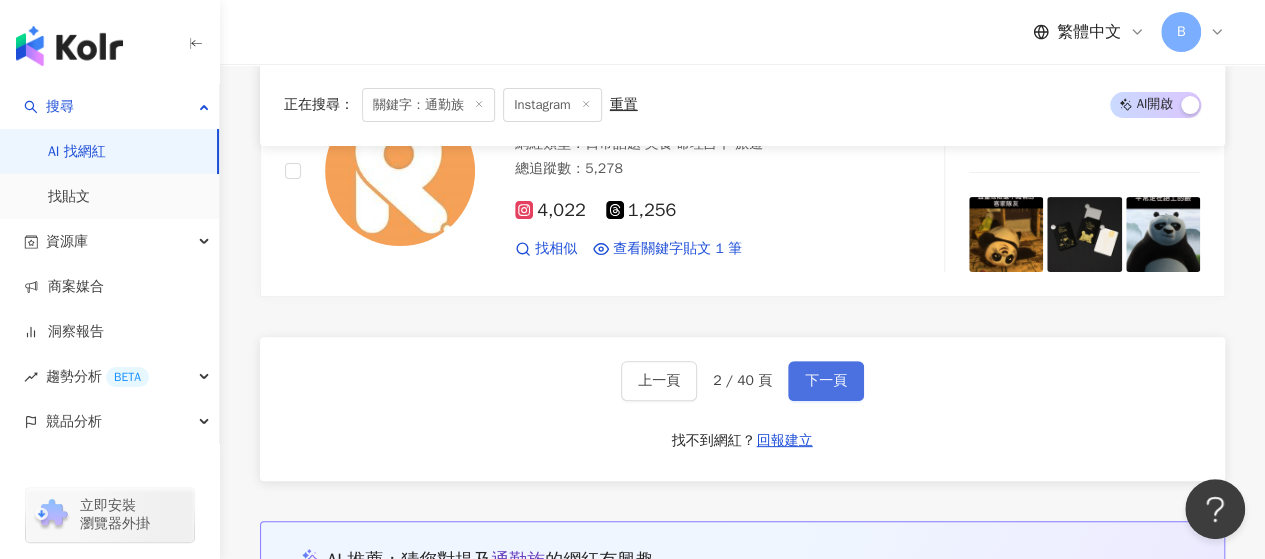click on "下一頁" at bounding box center [826, 381] 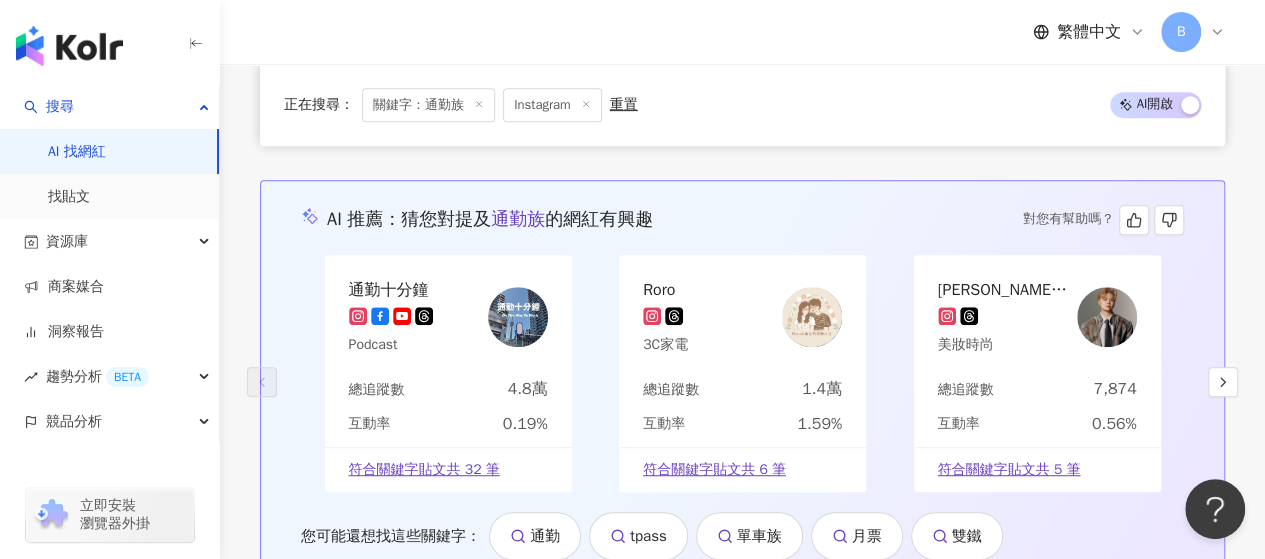 scroll, scrollTop: 4039, scrollLeft: 0, axis: vertical 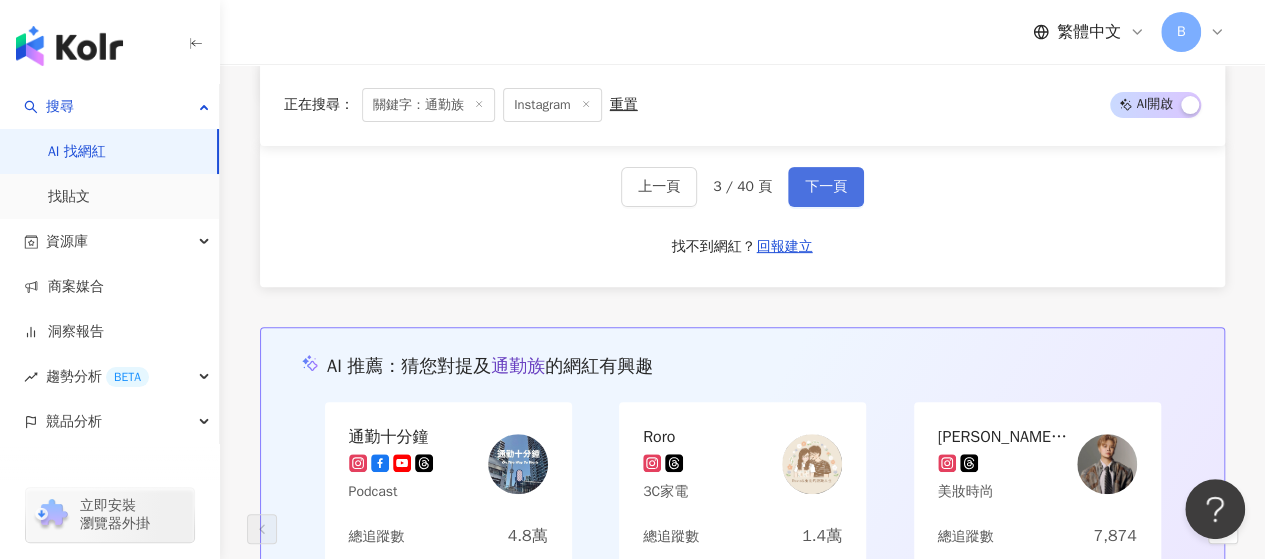 click on "下一頁" at bounding box center (826, 187) 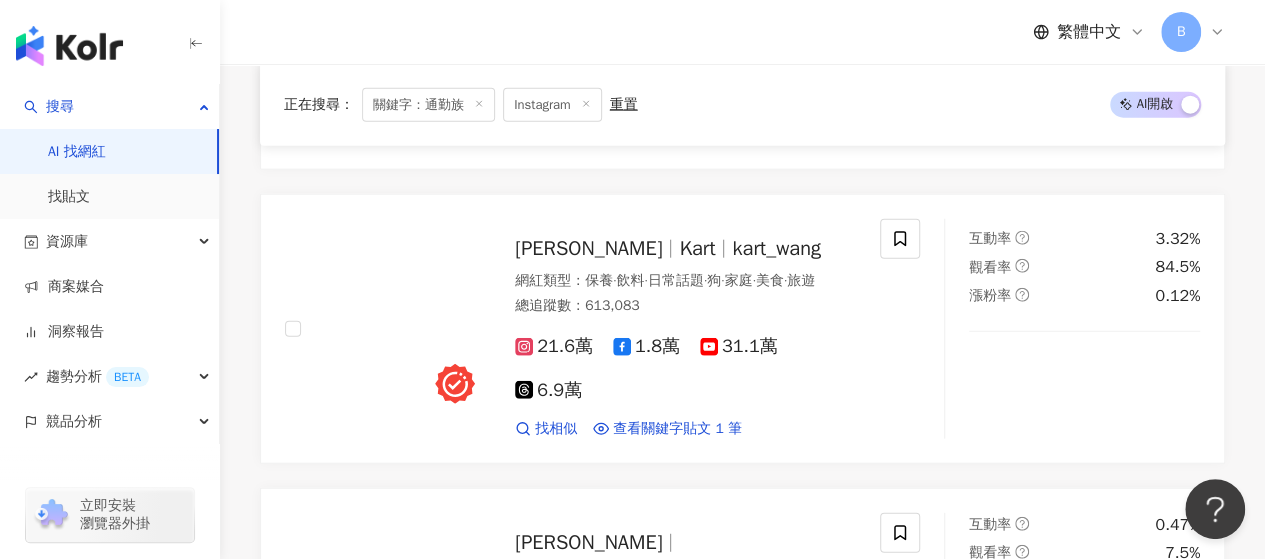scroll, scrollTop: 2319, scrollLeft: 0, axis: vertical 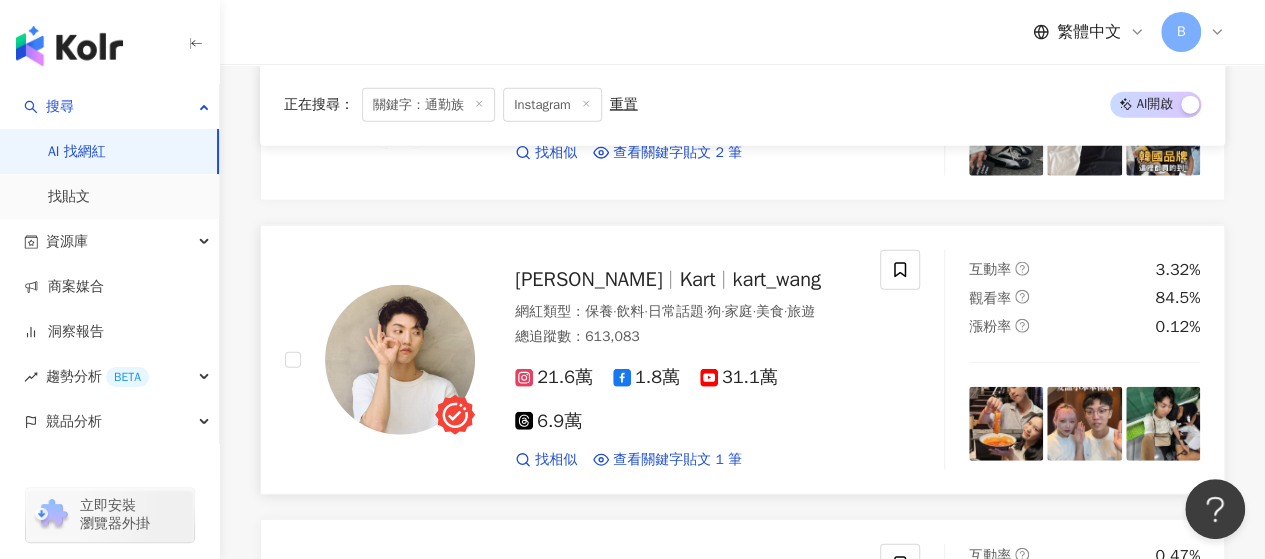click on "卡特" at bounding box center [588, 279] 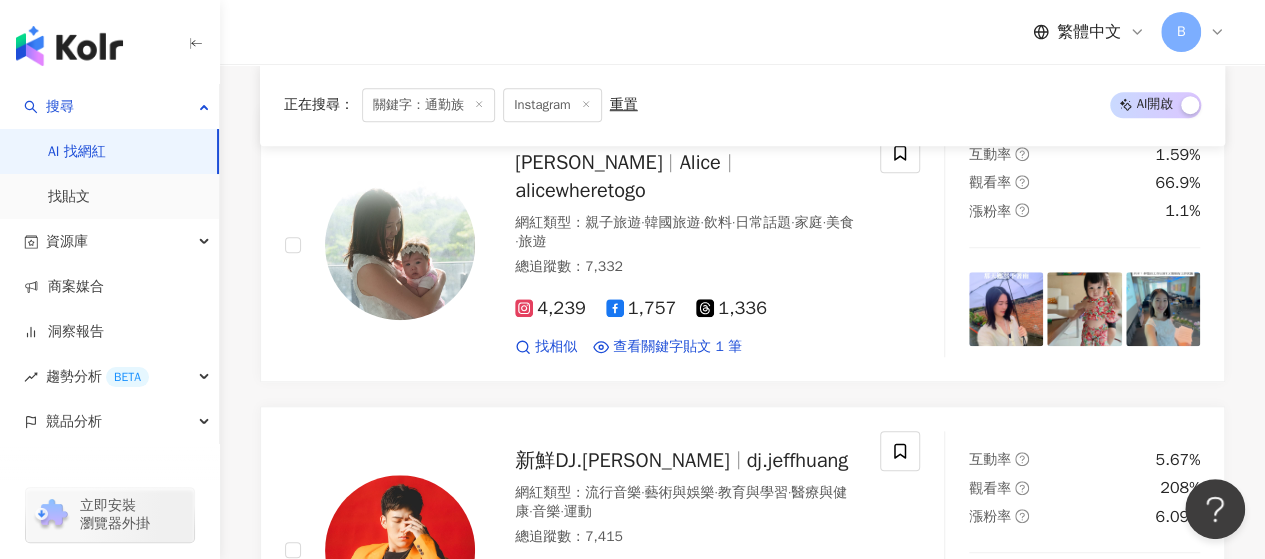 scroll, scrollTop: 119, scrollLeft: 0, axis: vertical 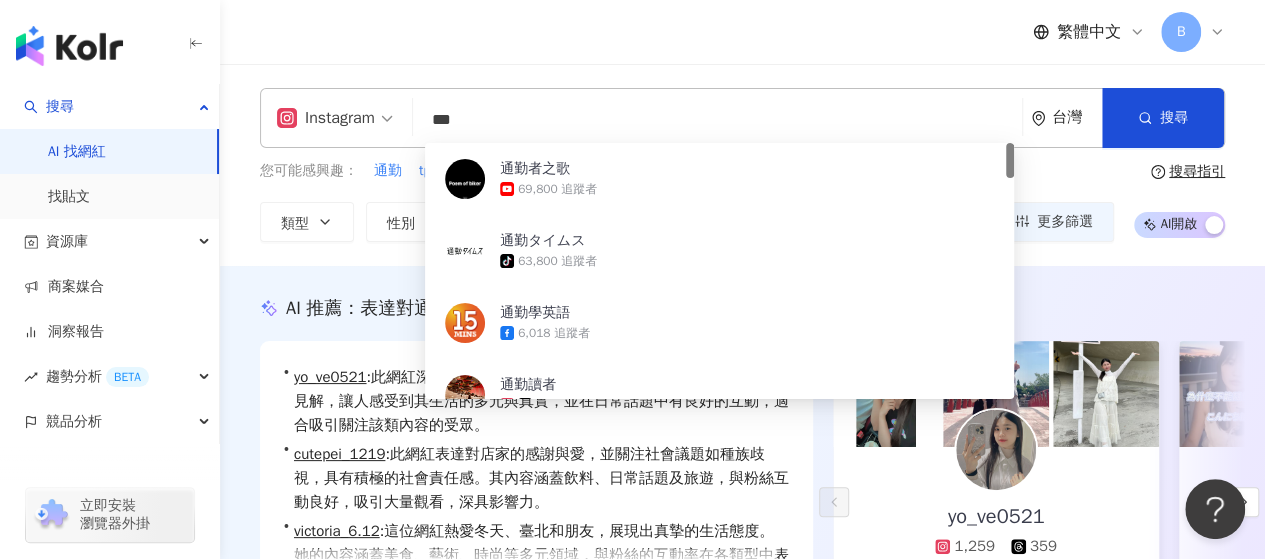 drag, startPoint x: 462, startPoint y: 117, endPoint x: 444, endPoint y: 117, distance: 18 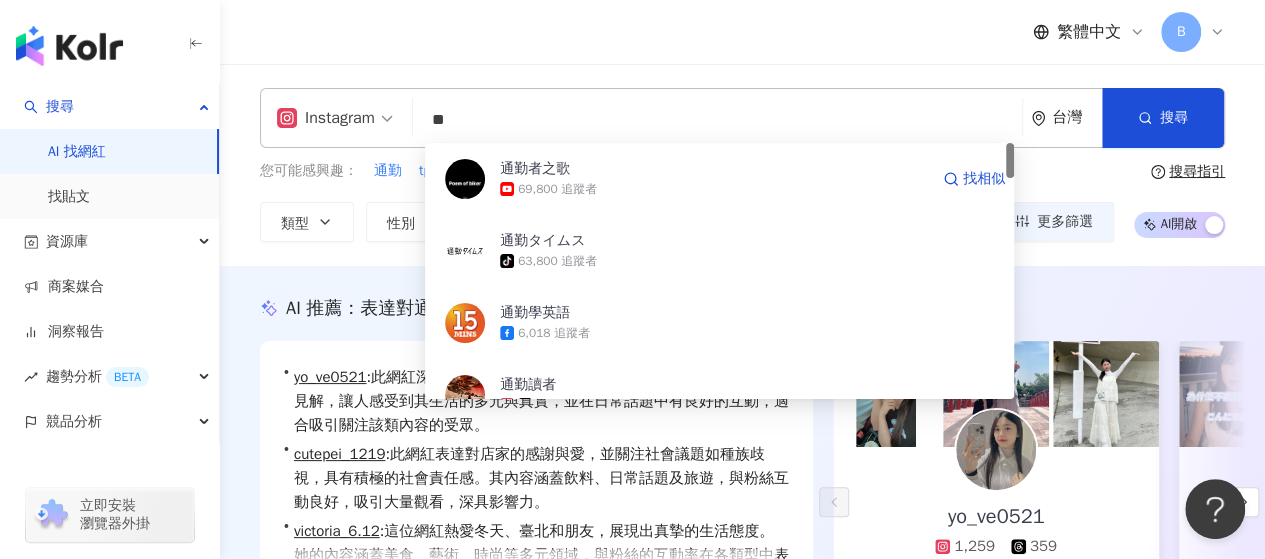 type on "*" 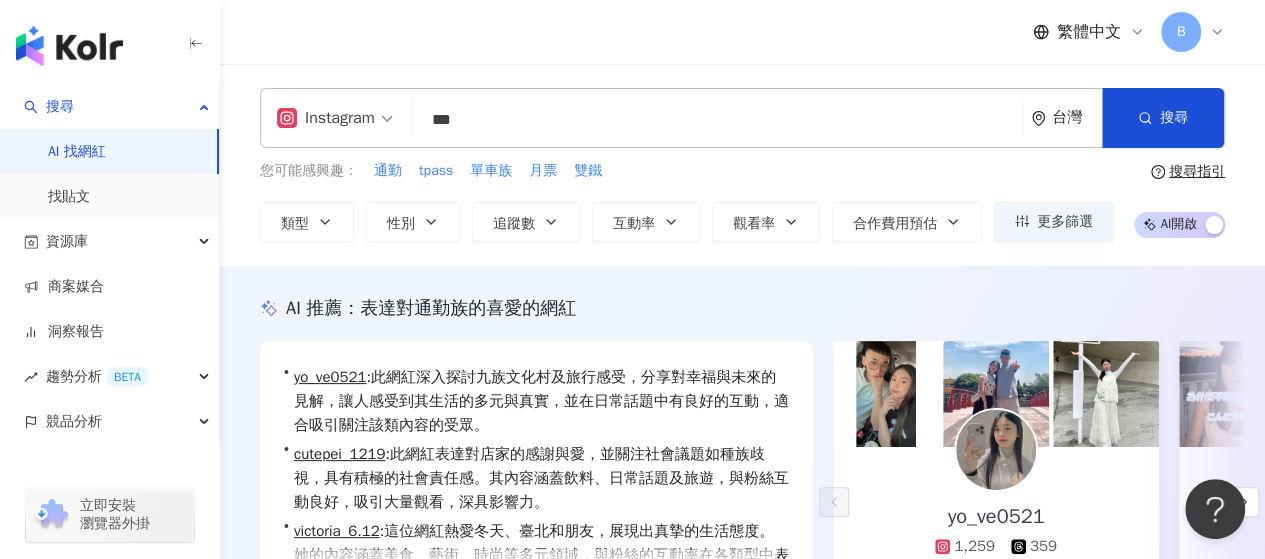 type on "***" 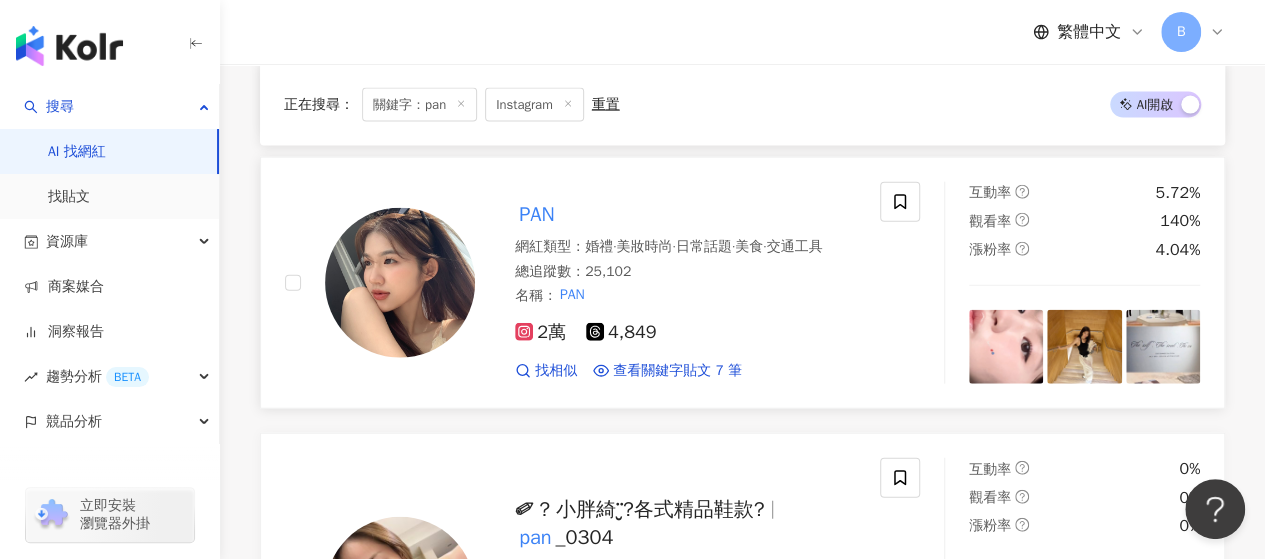 scroll, scrollTop: 2100, scrollLeft: 0, axis: vertical 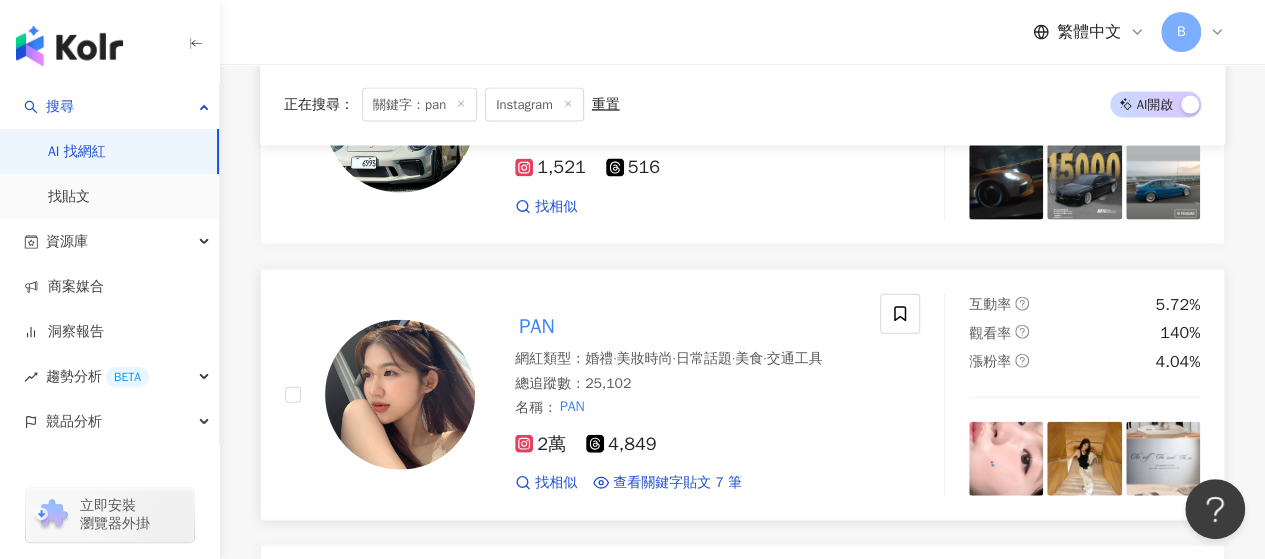 click on "PAN" at bounding box center (537, 326) 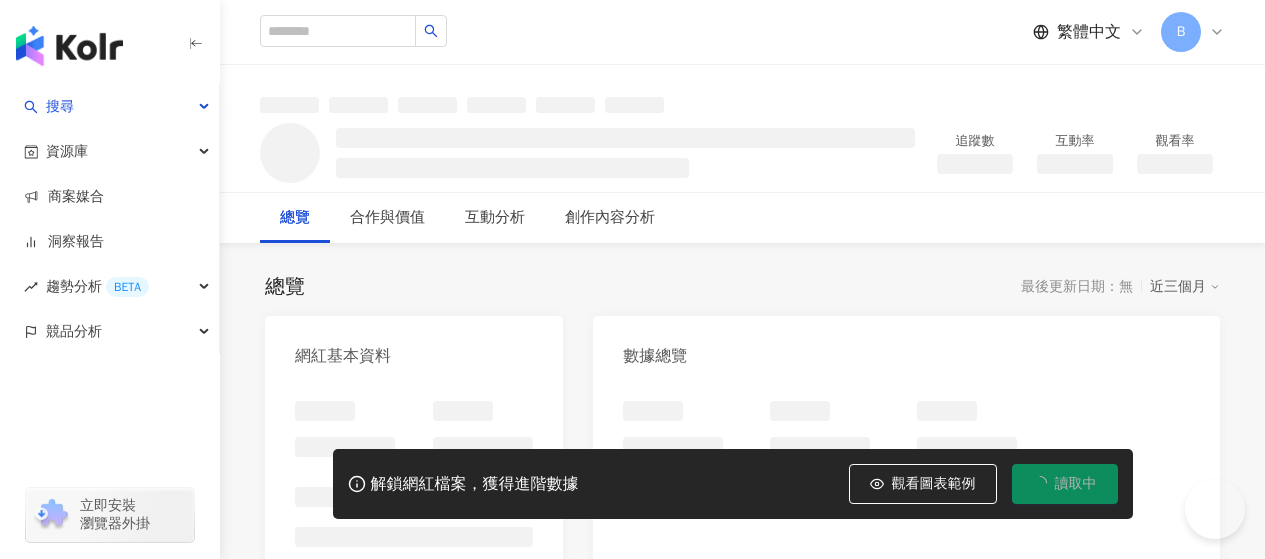 scroll, scrollTop: 0, scrollLeft: 0, axis: both 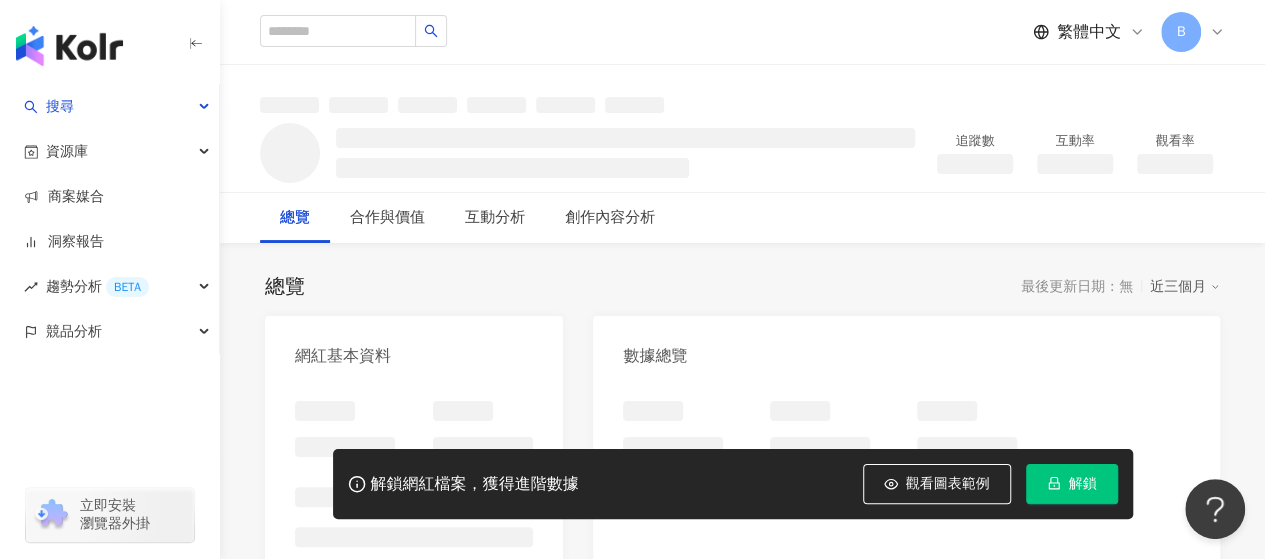 click on "解鎖" at bounding box center (1072, 484) 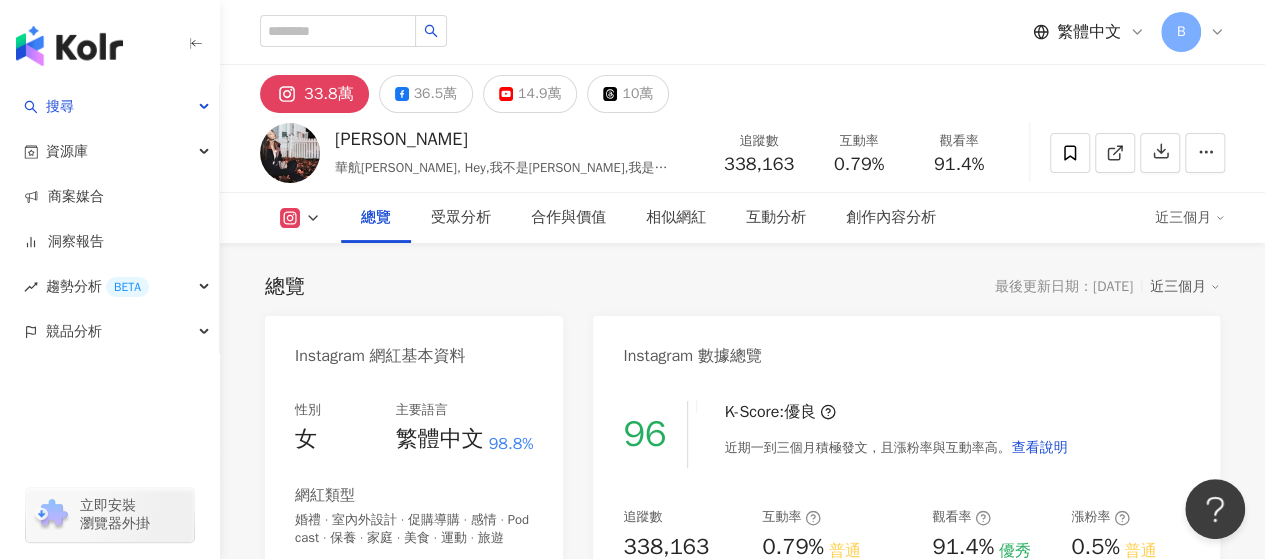 scroll, scrollTop: 200, scrollLeft: 0, axis: vertical 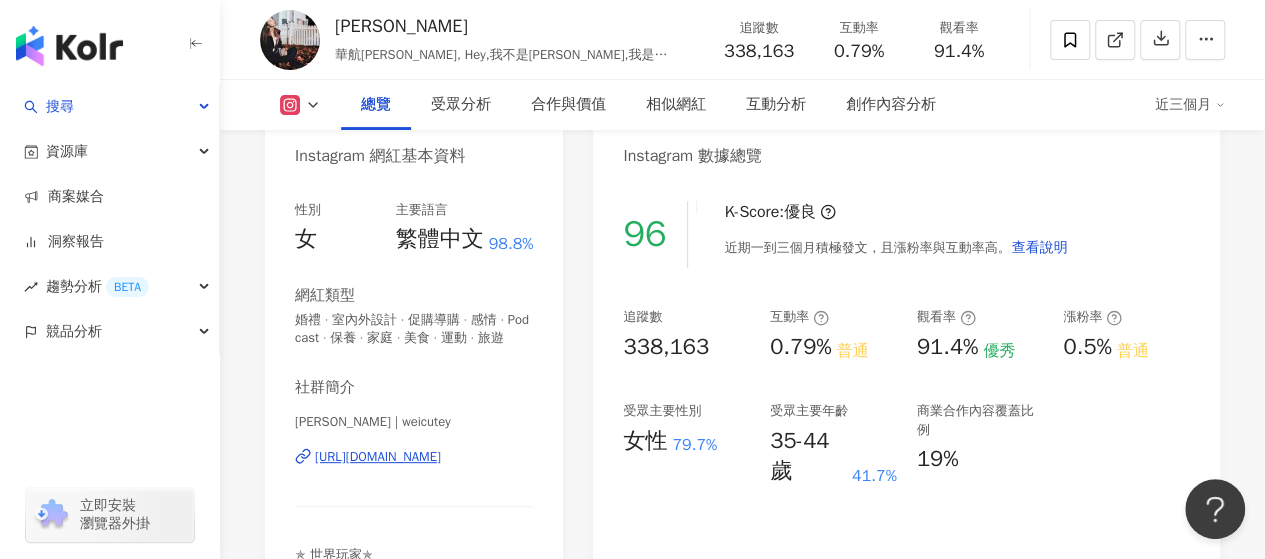 click on "[URL][DOMAIN_NAME]" at bounding box center [378, 457] 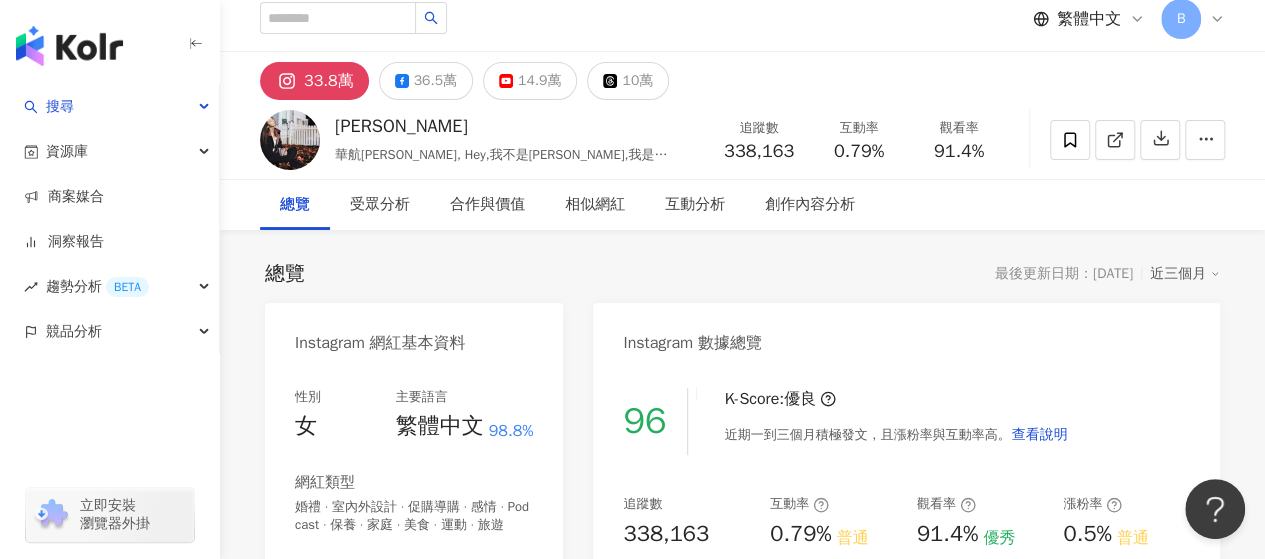 scroll, scrollTop: 0, scrollLeft: 0, axis: both 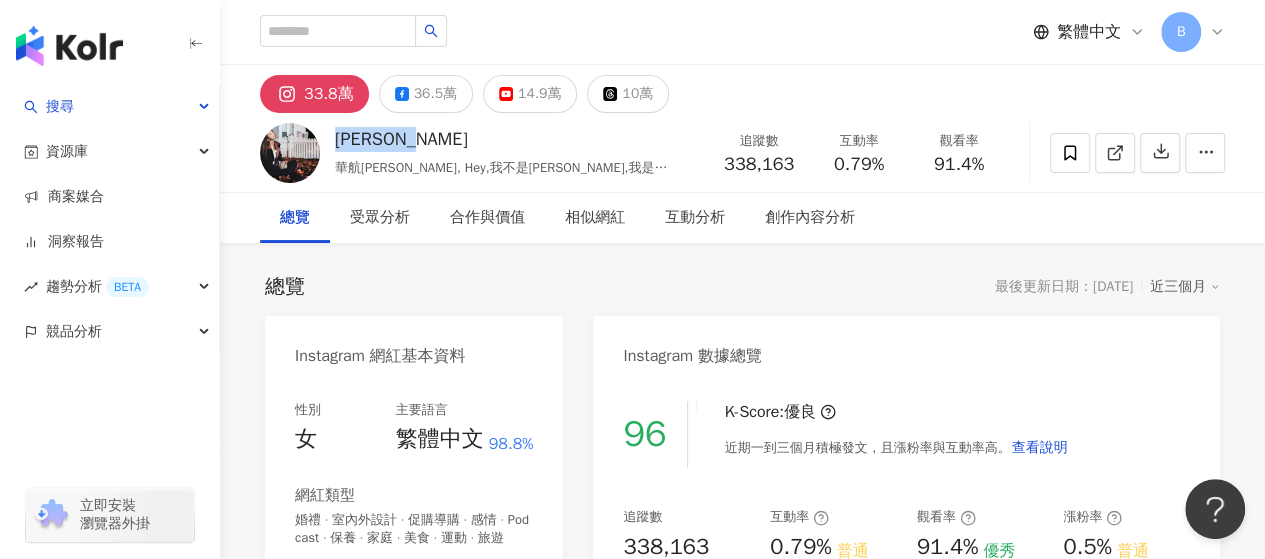 drag, startPoint x: 426, startPoint y: 137, endPoint x: 335, endPoint y: 139, distance: 91.02197 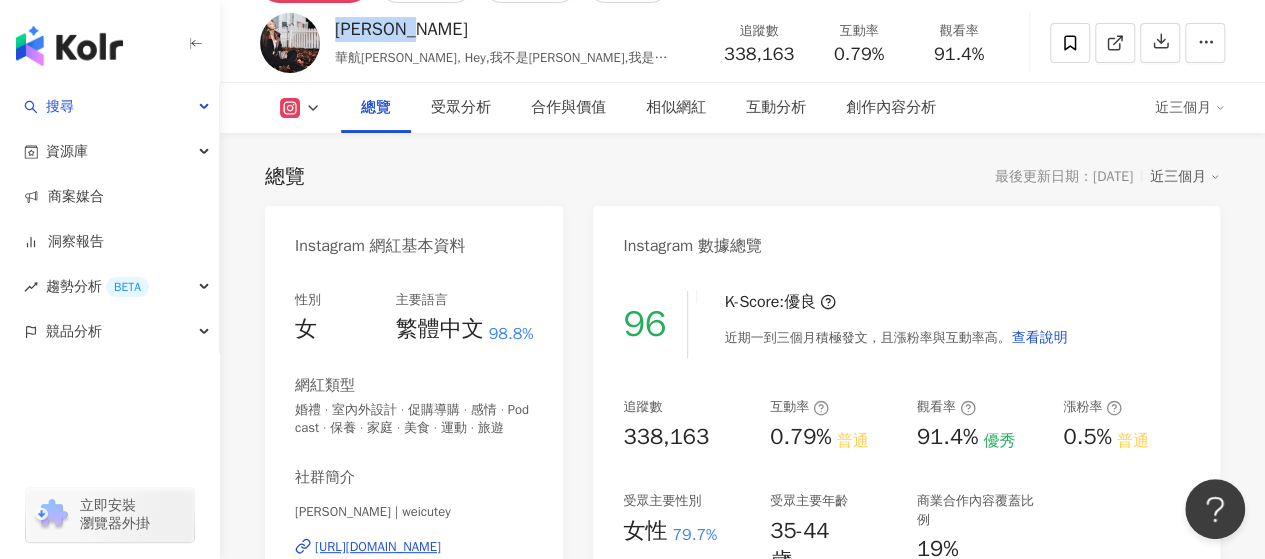 scroll, scrollTop: 200, scrollLeft: 0, axis: vertical 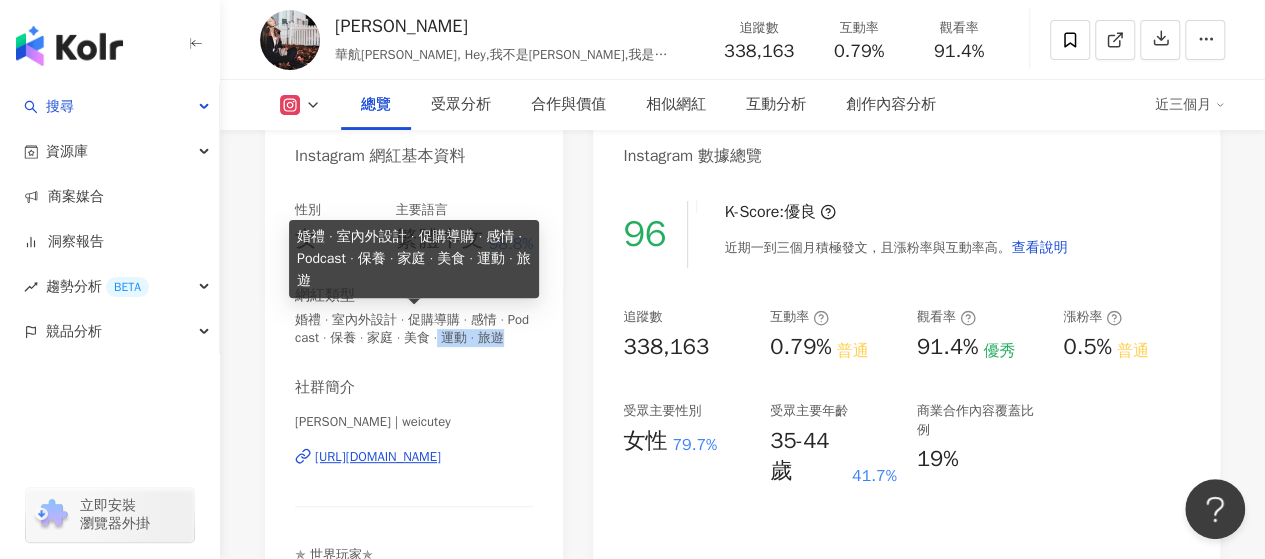 drag, startPoint x: 360, startPoint y: 360, endPoint x: 509, endPoint y: 341, distance: 150.20653 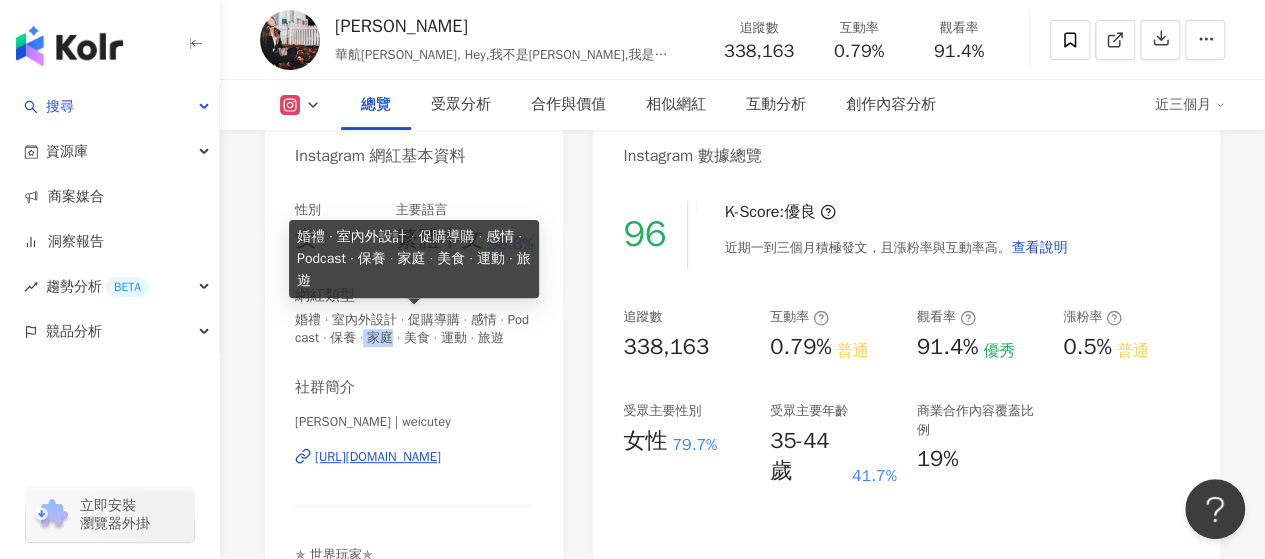 drag, startPoint x: 448, startPoint y: 337, endPoint x: 418, endPoint y: 340, distance: 30.149628 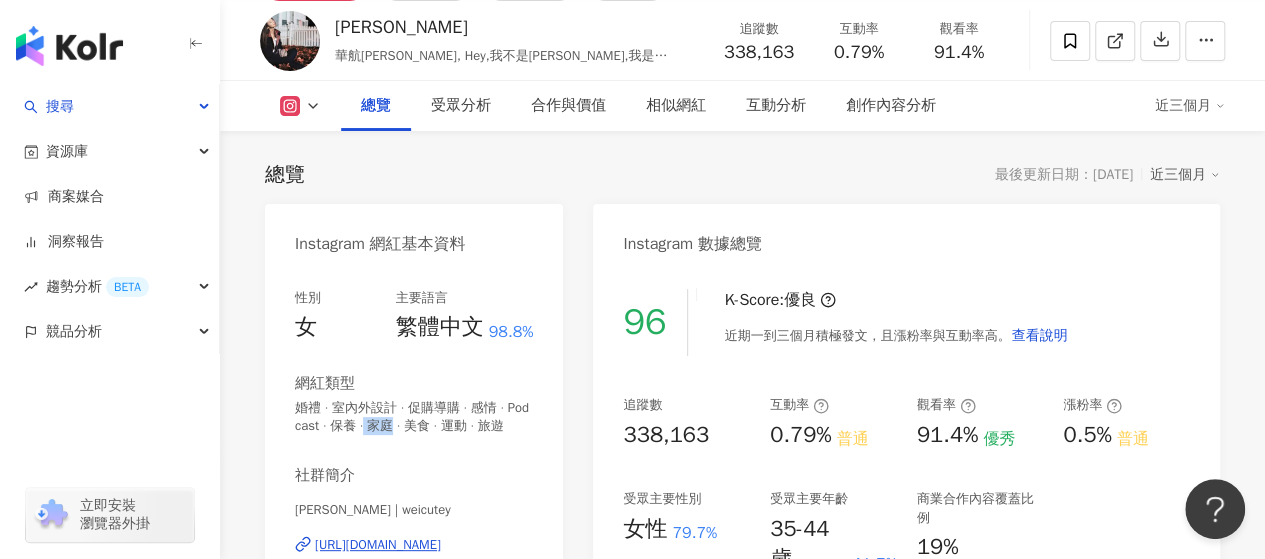 scroll, scrollTop: 200, scrollLeft: 0, axis: vertical 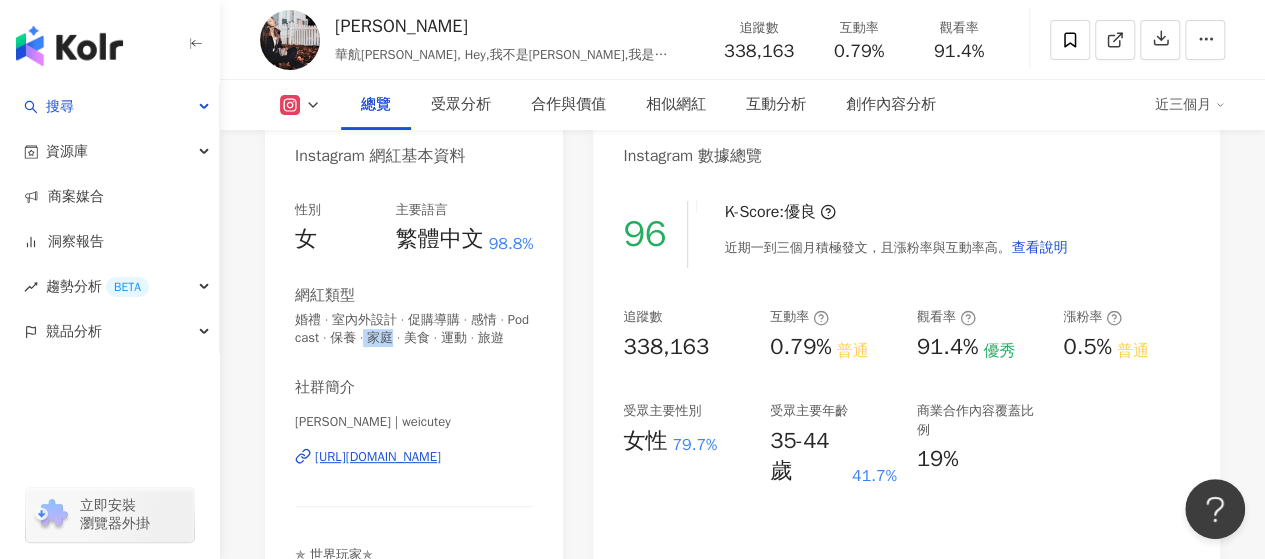 click on "https://www.instagram.com/weicutey/" at bounding box center [378, 457] 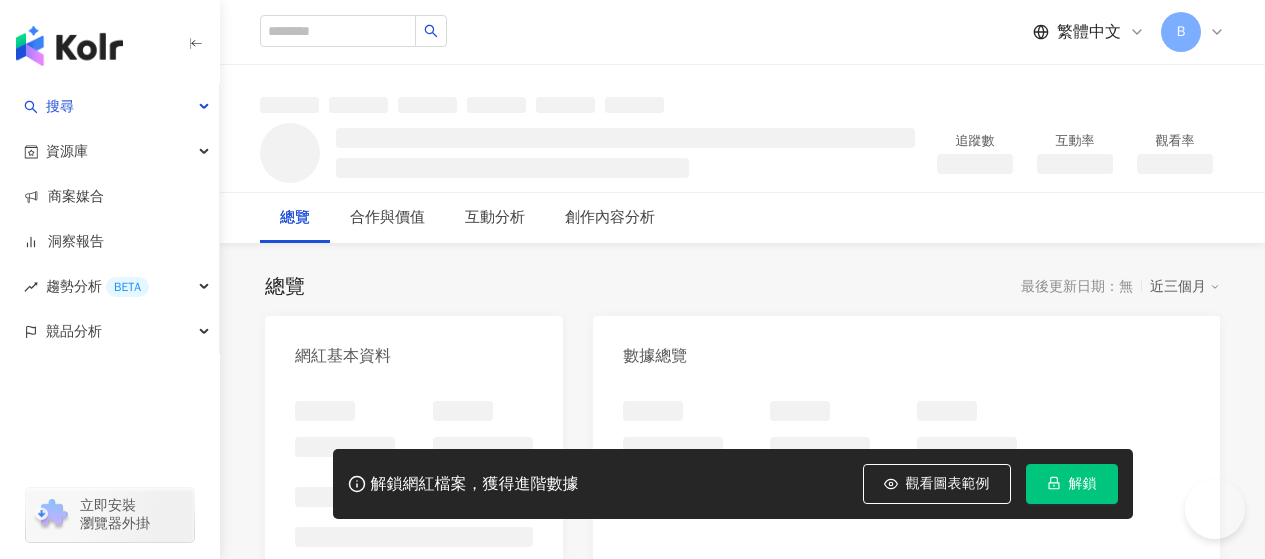 scroll, scrollTop: 0, scrollLeft: 0, axis: both 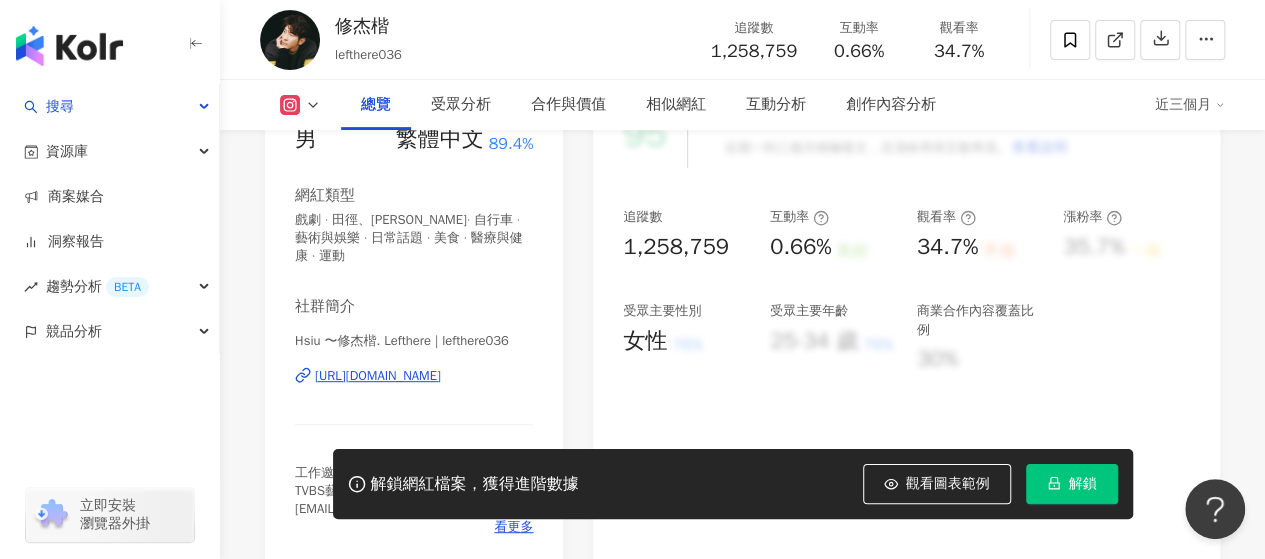 click on "解鎖" at bounding box center (1083, 484) 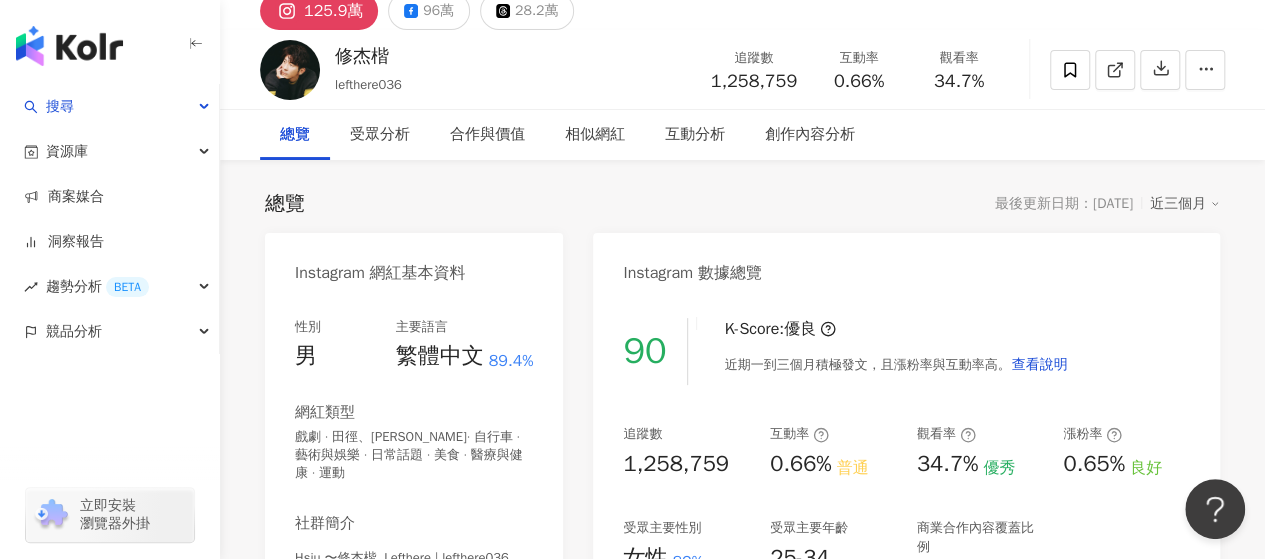 scroll, scrollTop: 0, scrollLeft: 0, axis: both 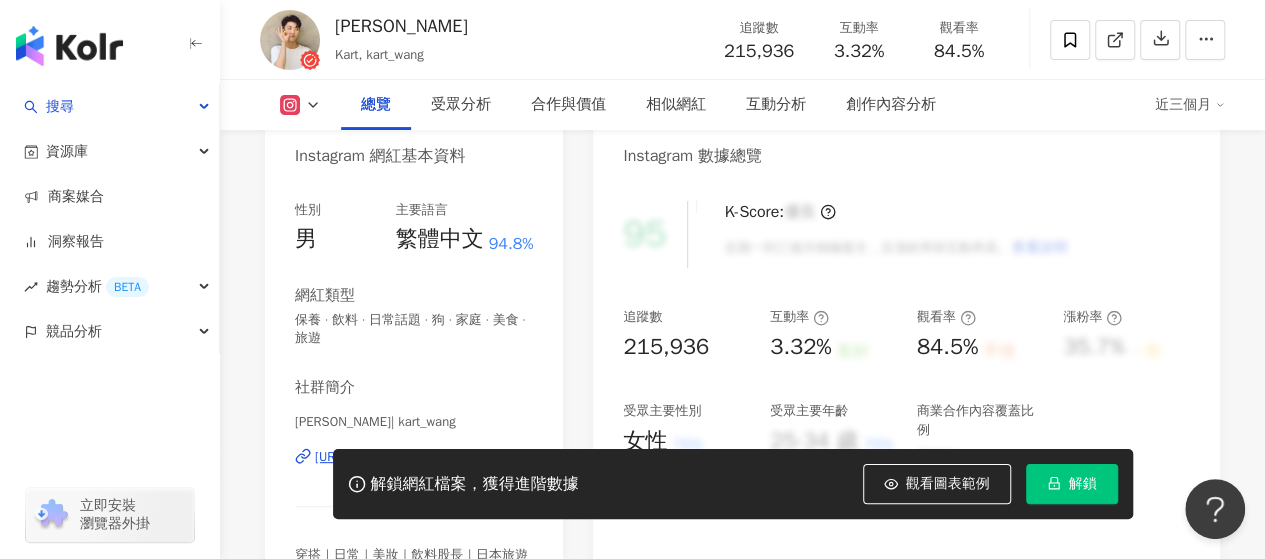 click 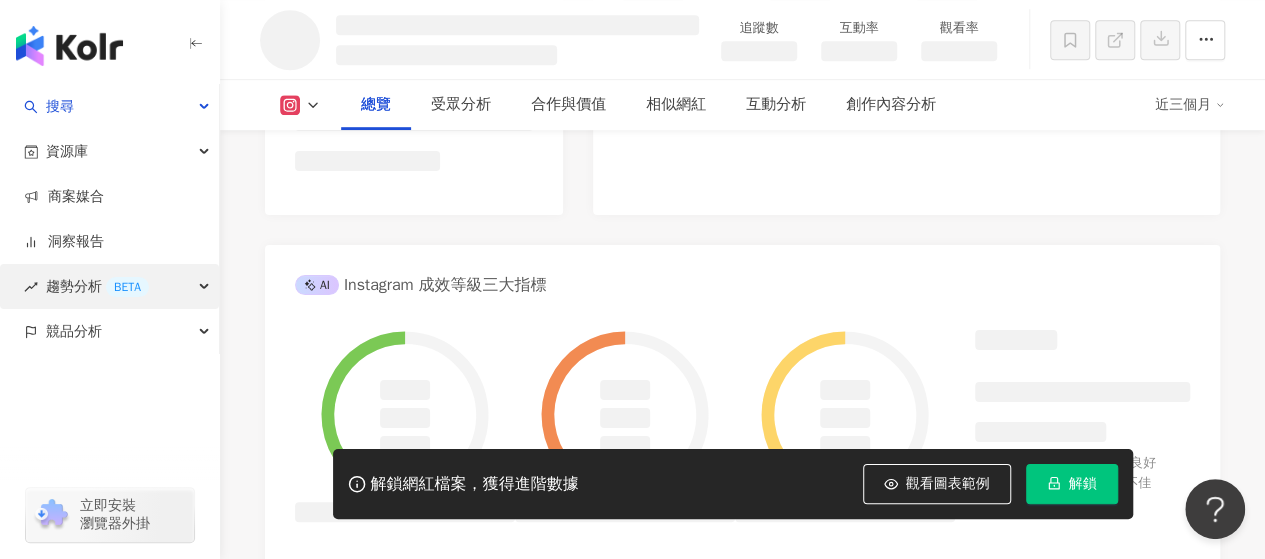 scroll, scrollTop: 653, scrollLeft: 0, axis: vertical 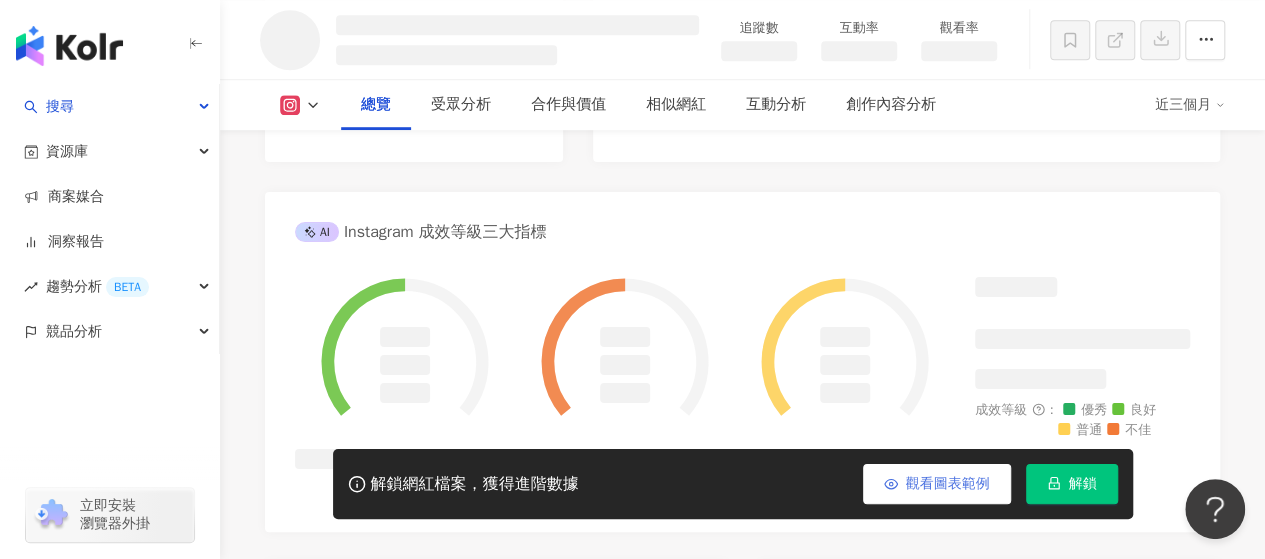 click on "解鎖" at bounding box center [1072, 484] 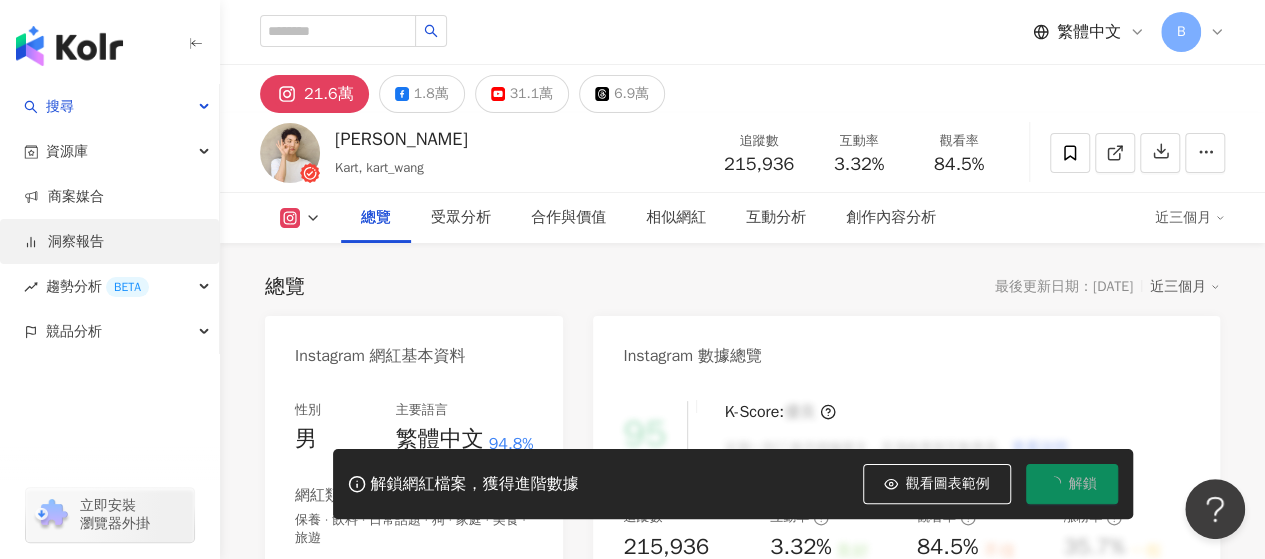 scroll, scrollTop: 400, scrollLeft: 0, axis: vertical 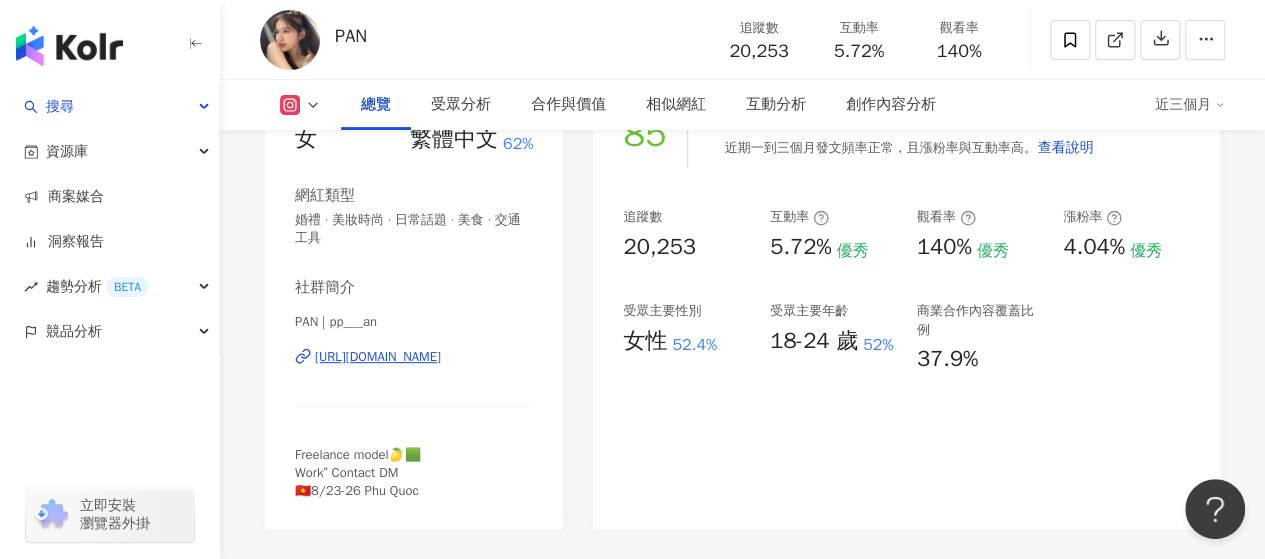 click on "[URL][DOMAIN_NAME]" at bounding box center (378, 357) 